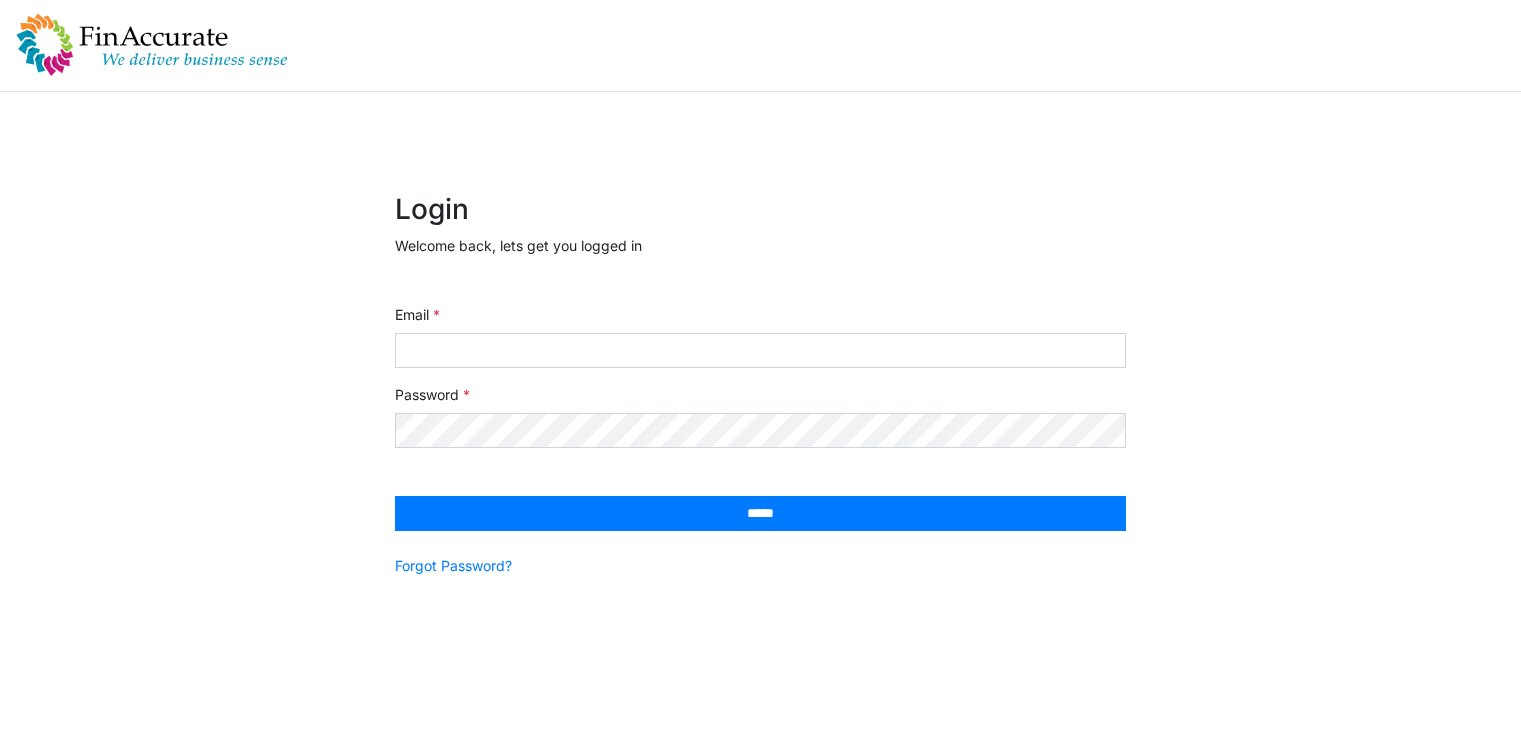 scroll, scrollTop: 0, scrollLeft: 0, axis: both 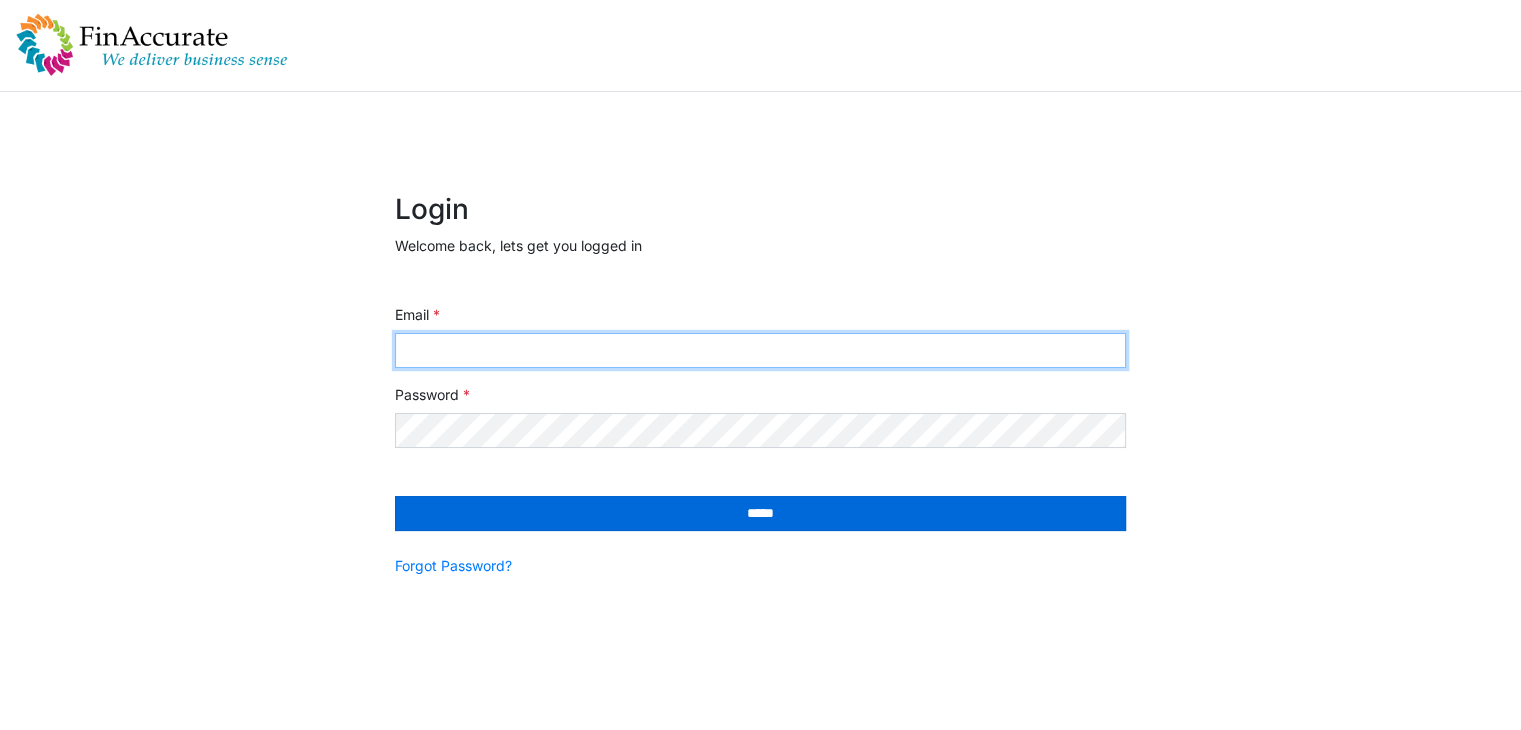type on "**********" 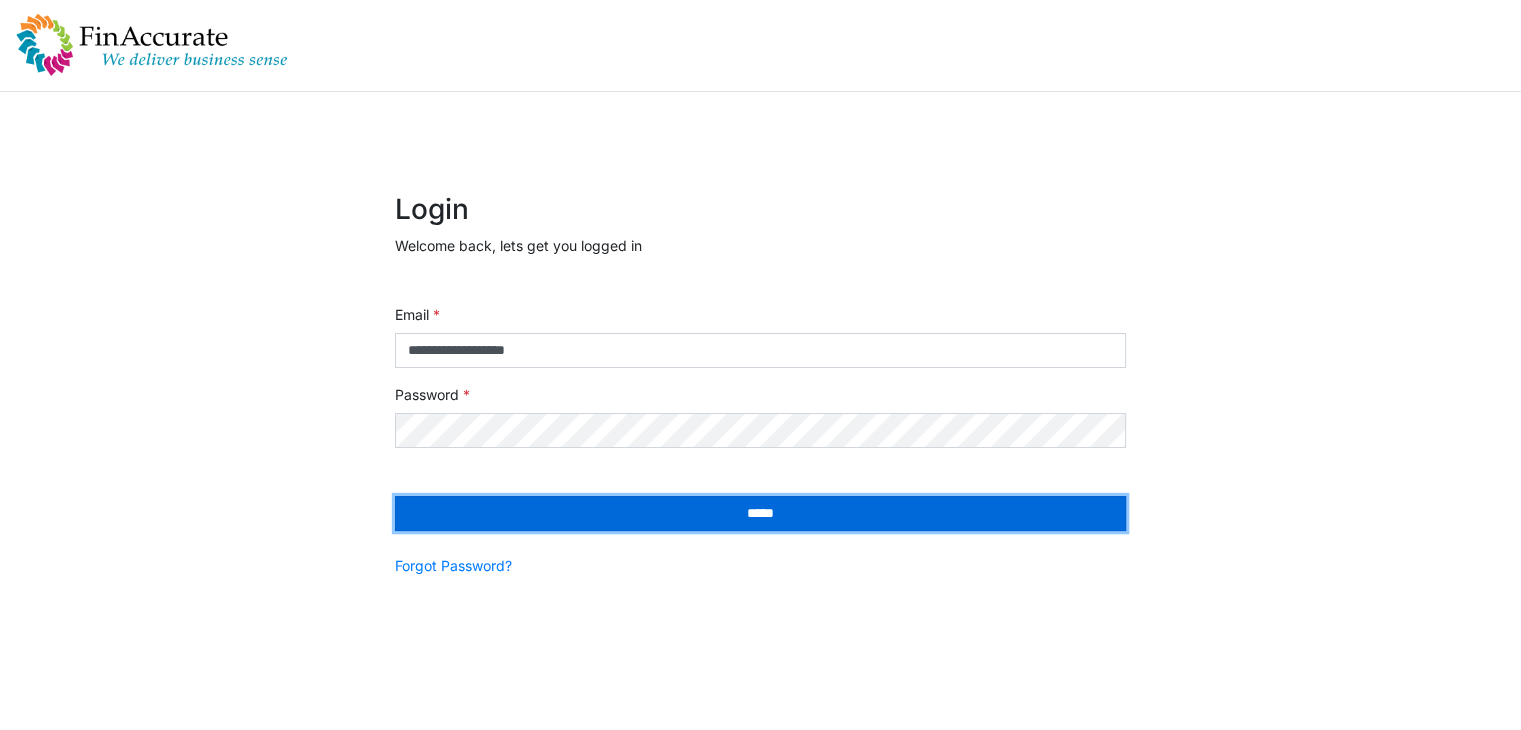 click on "*****" at bounding box center [760, 513] 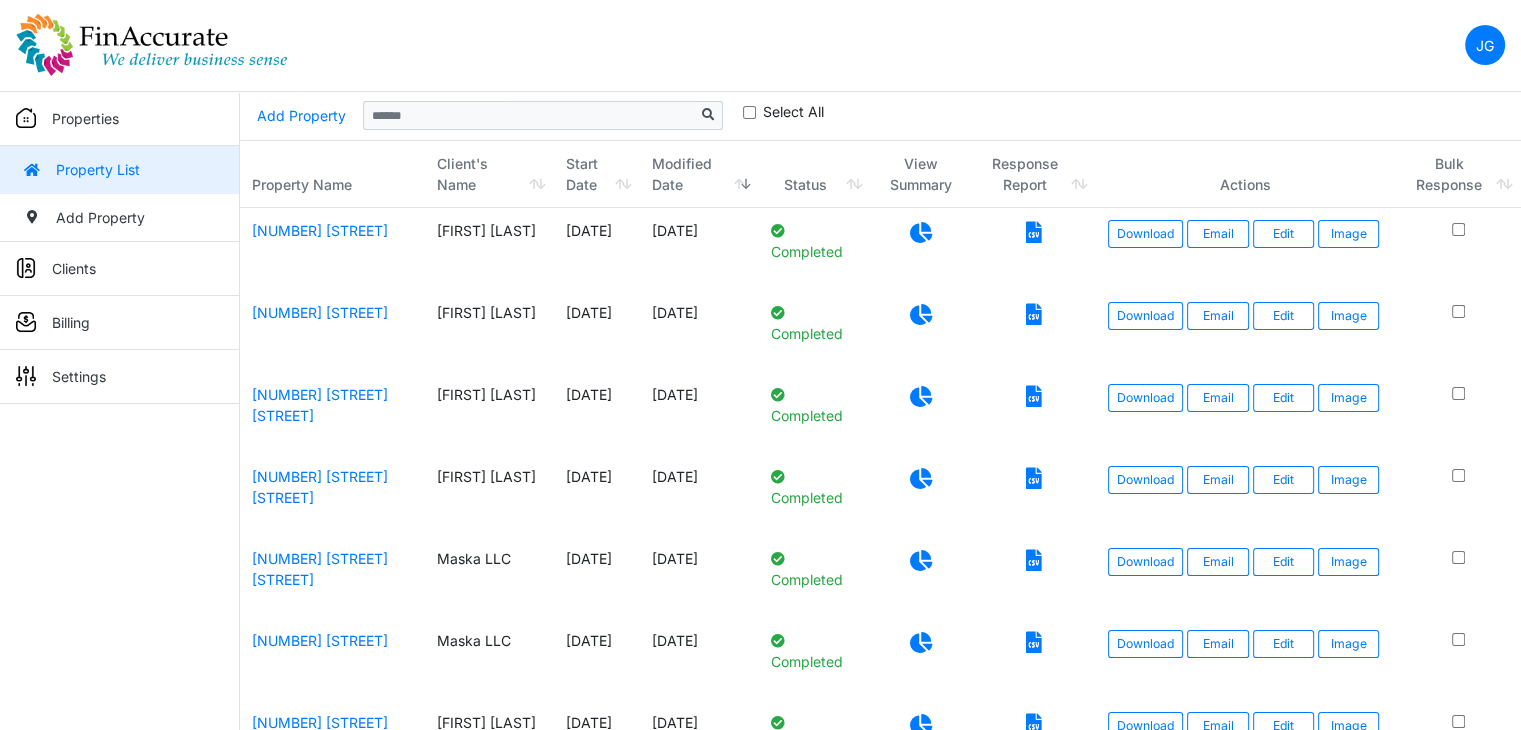 scroll, scrollTop: 0, scrollLeft: 0, axis: both 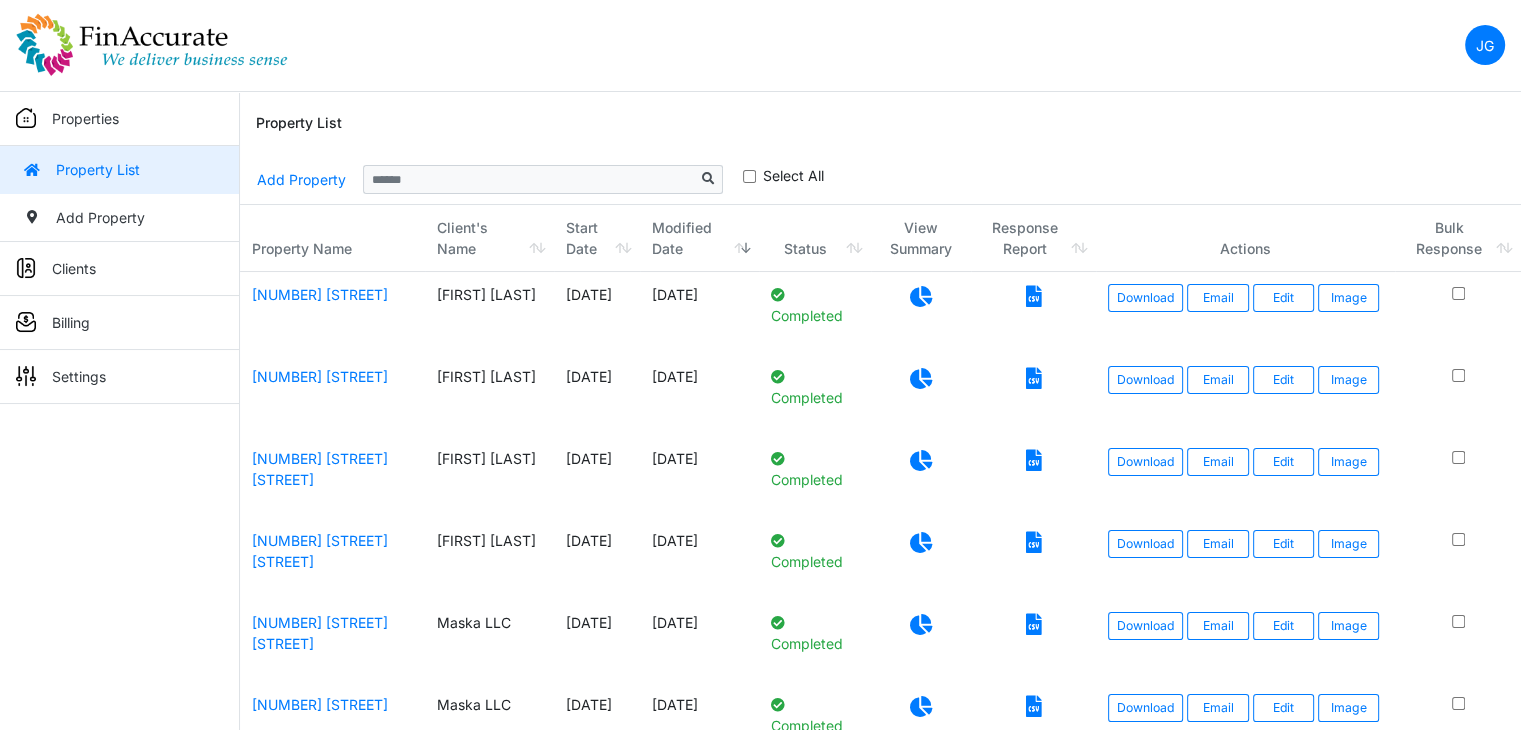 click on "Clients" at bounding box center (119, 269) 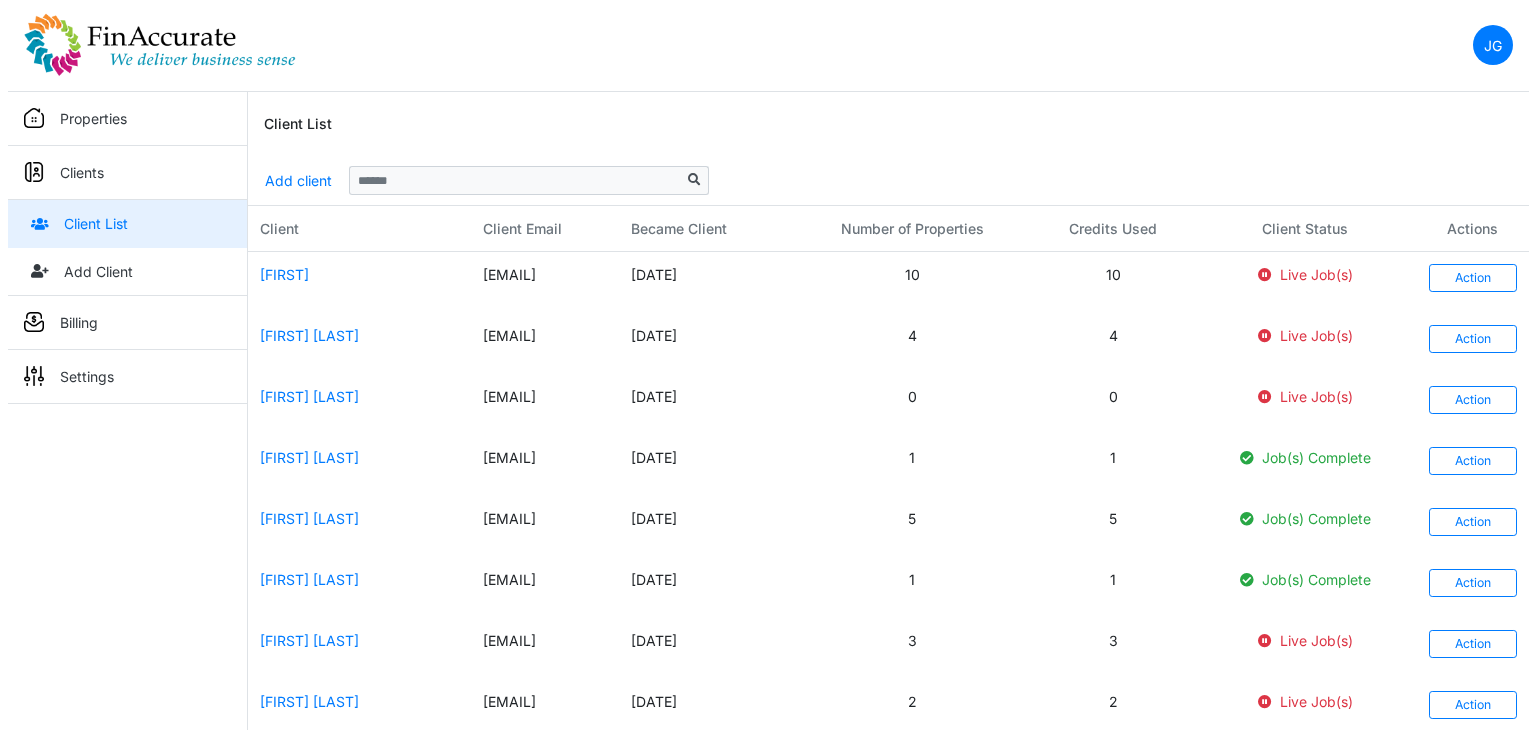 scroll, scrollTop: 0, scrollLeft: 0, axis: both 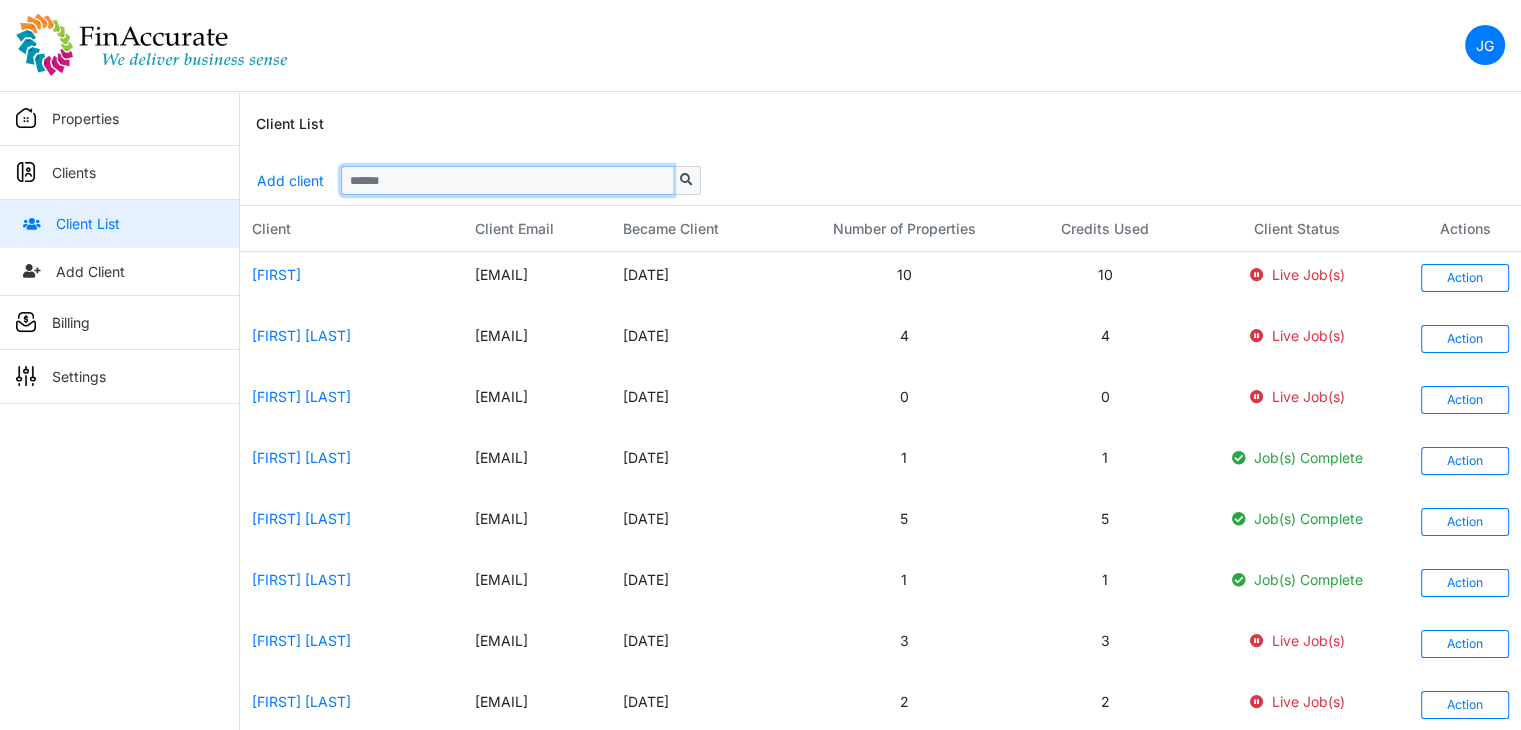click at bounding box center [507, 180] 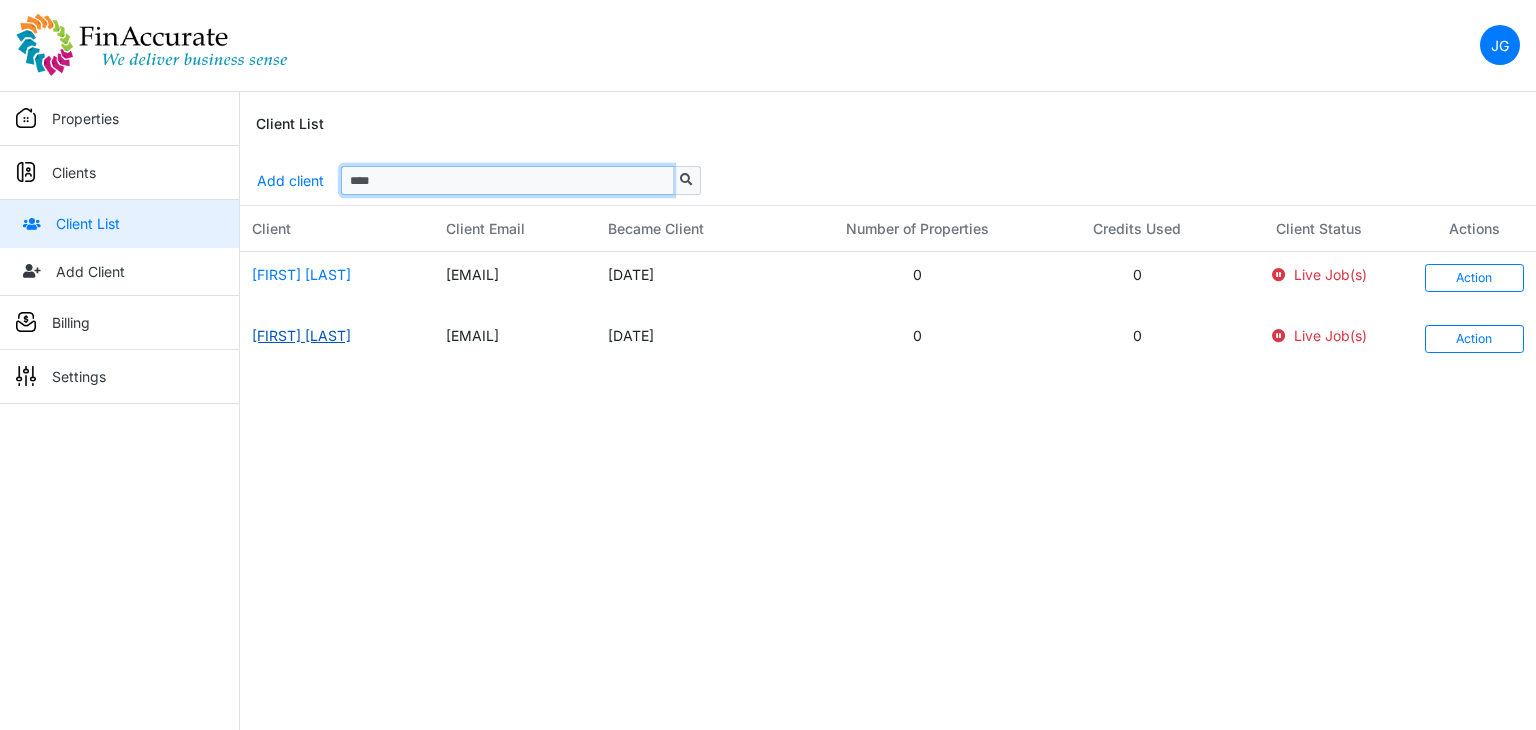 type on "****" 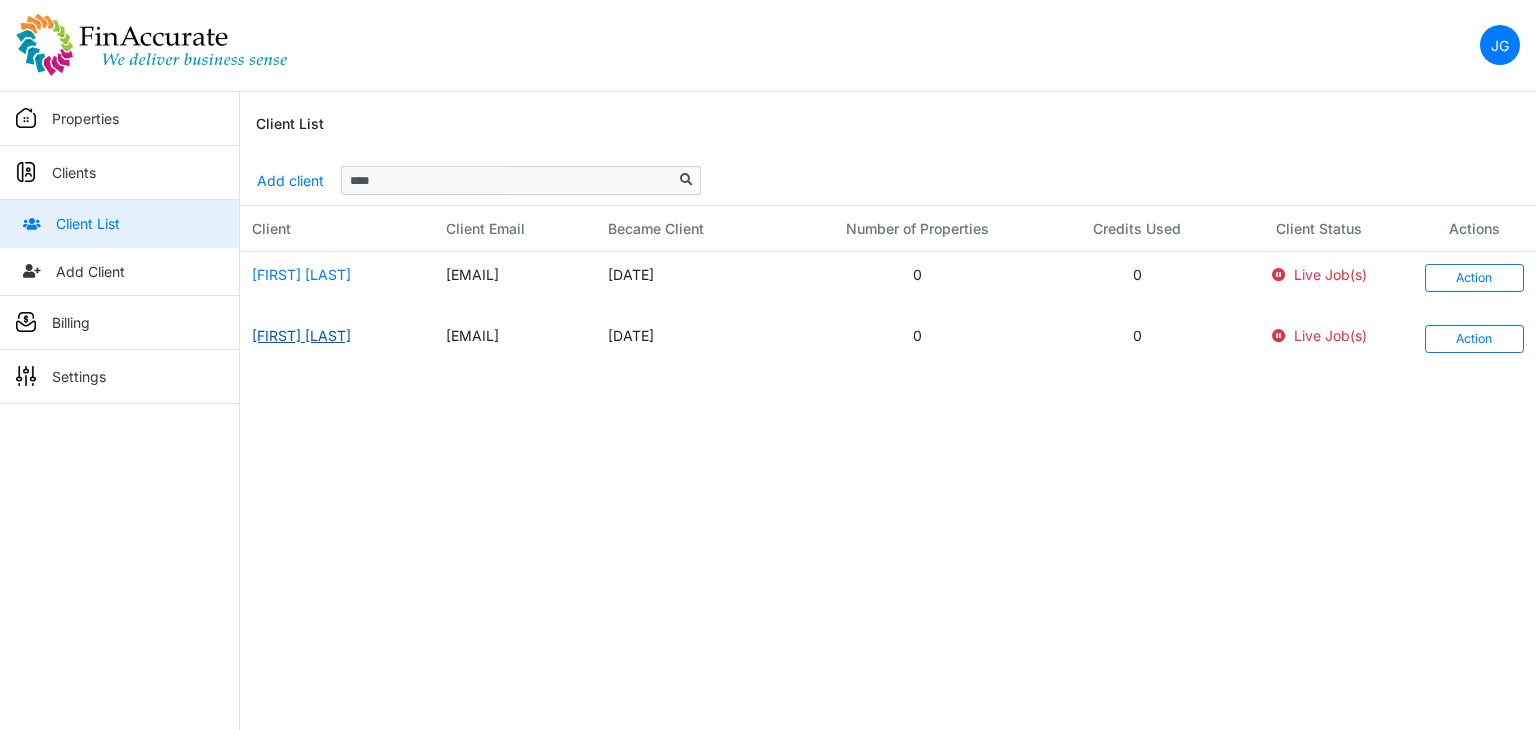 click on "Paresh Jain" at bounding box center [301, 335] 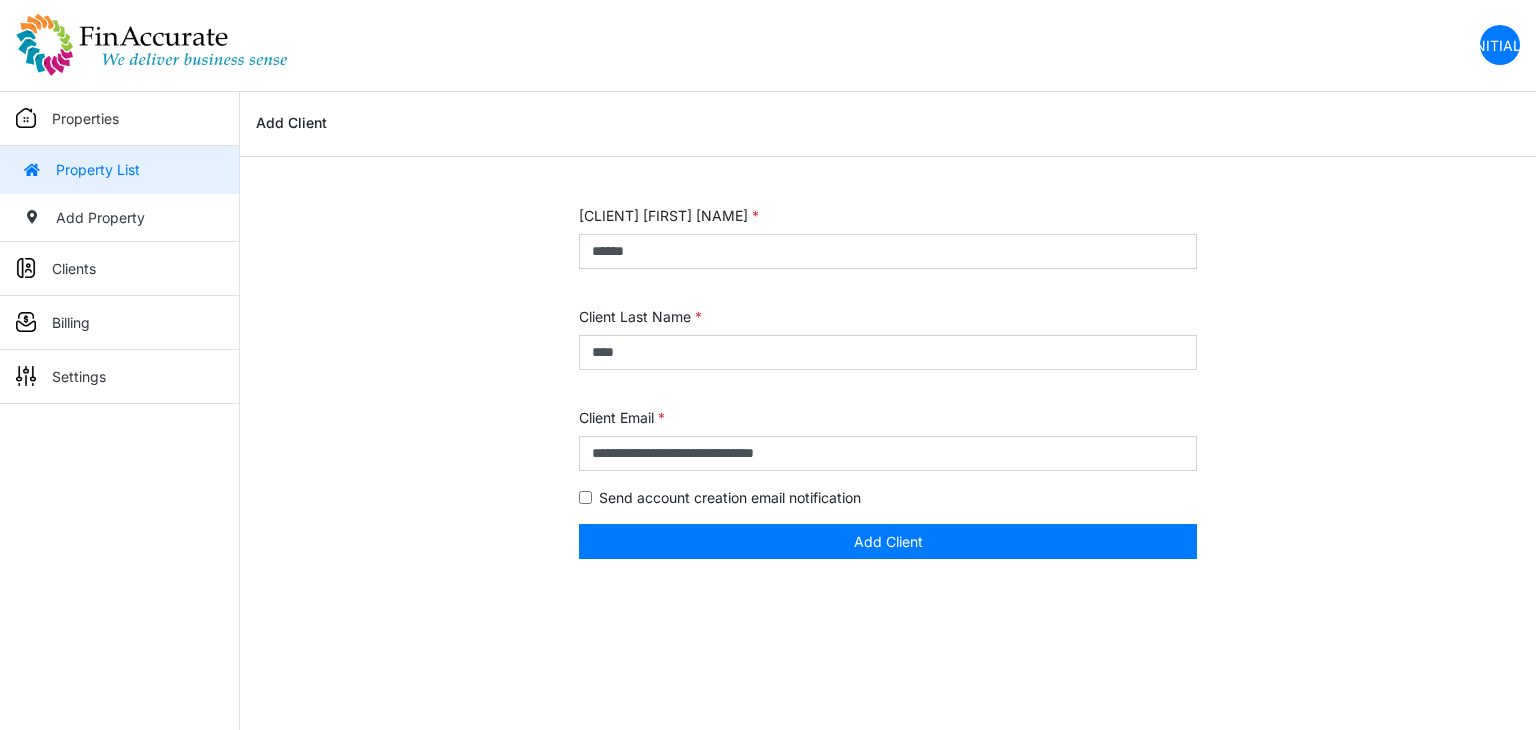 scroll, scrollTop: 0, scrollLeft: 0, axis: both 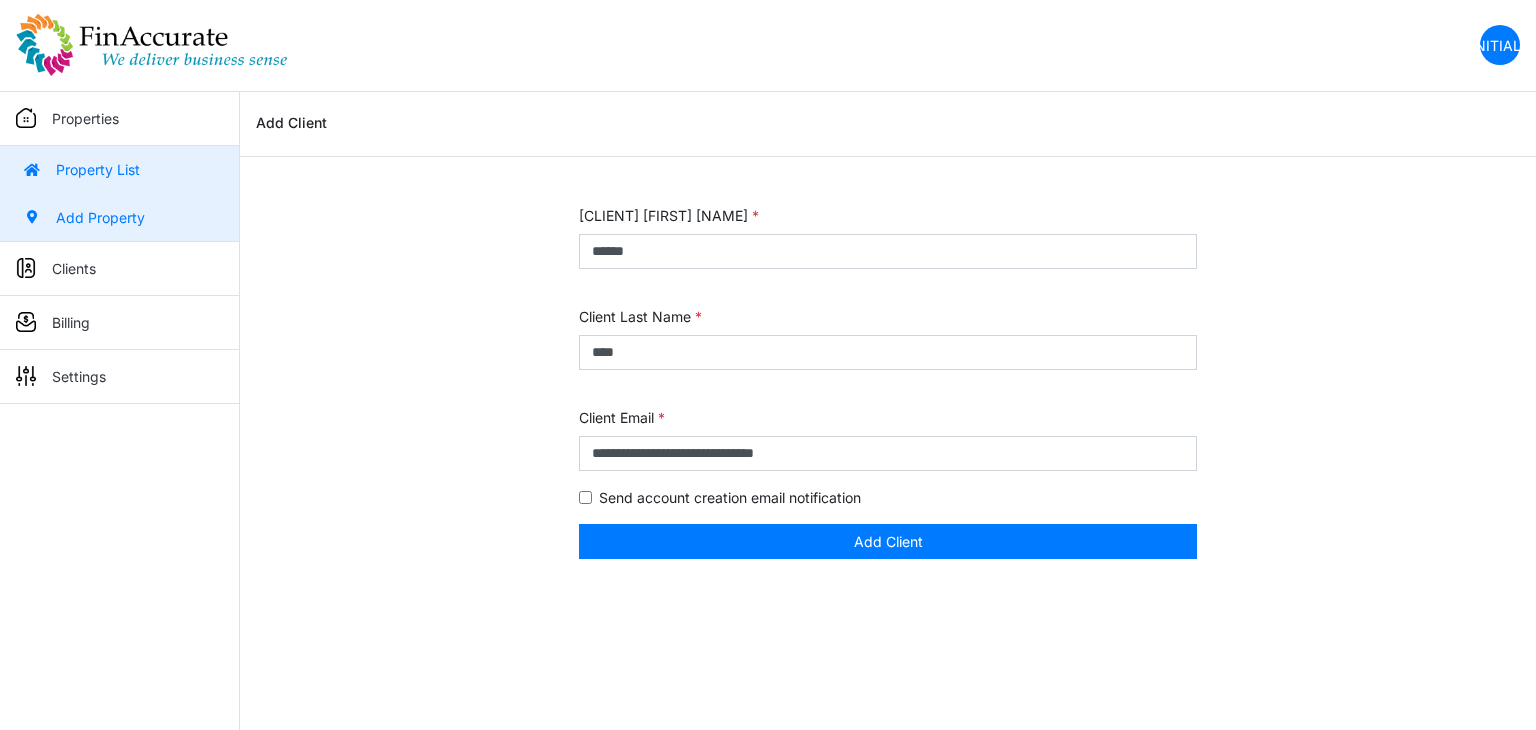 click on "Add Property" at bounding box center (119, 218) 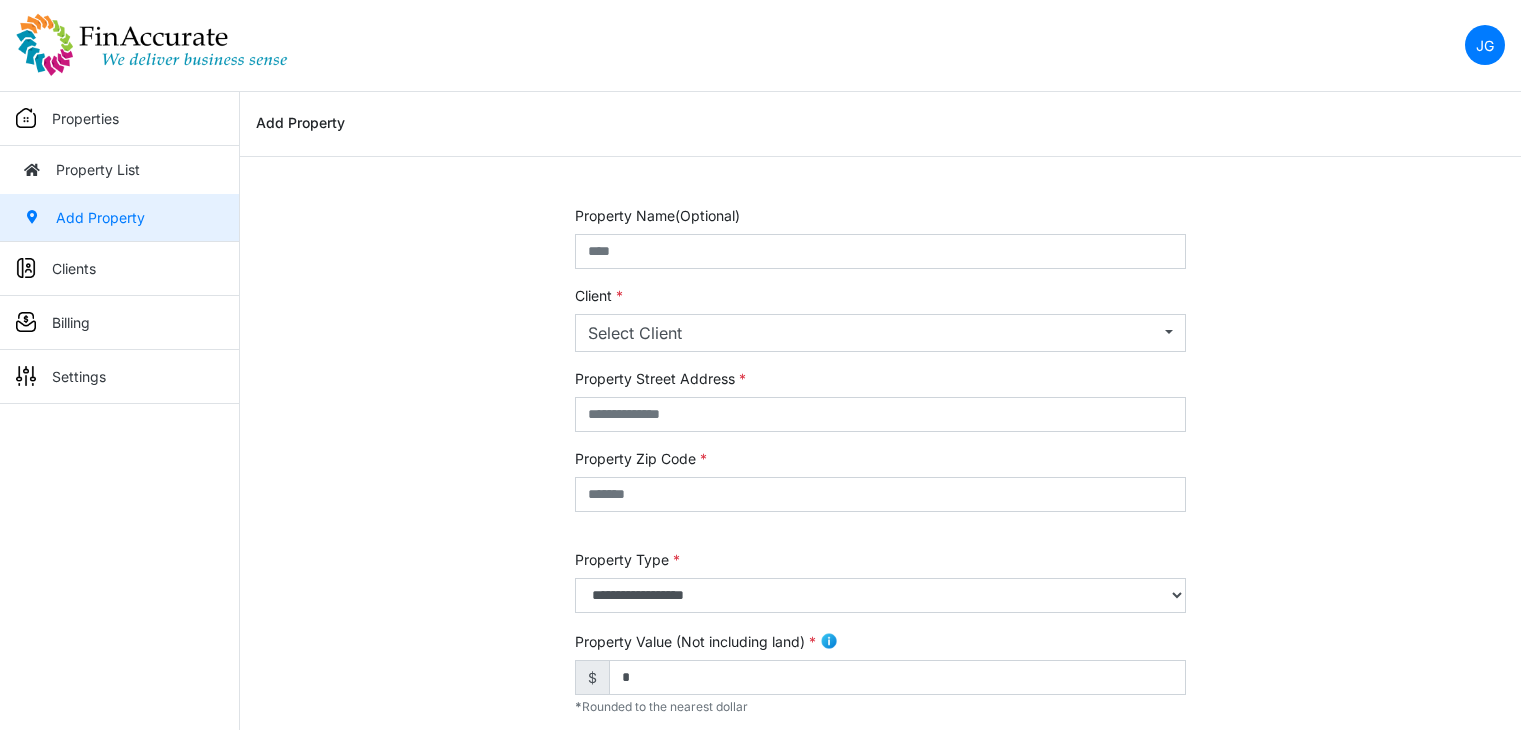 scroll, scrollTop: 0, scrollLeft: 0, axis: both 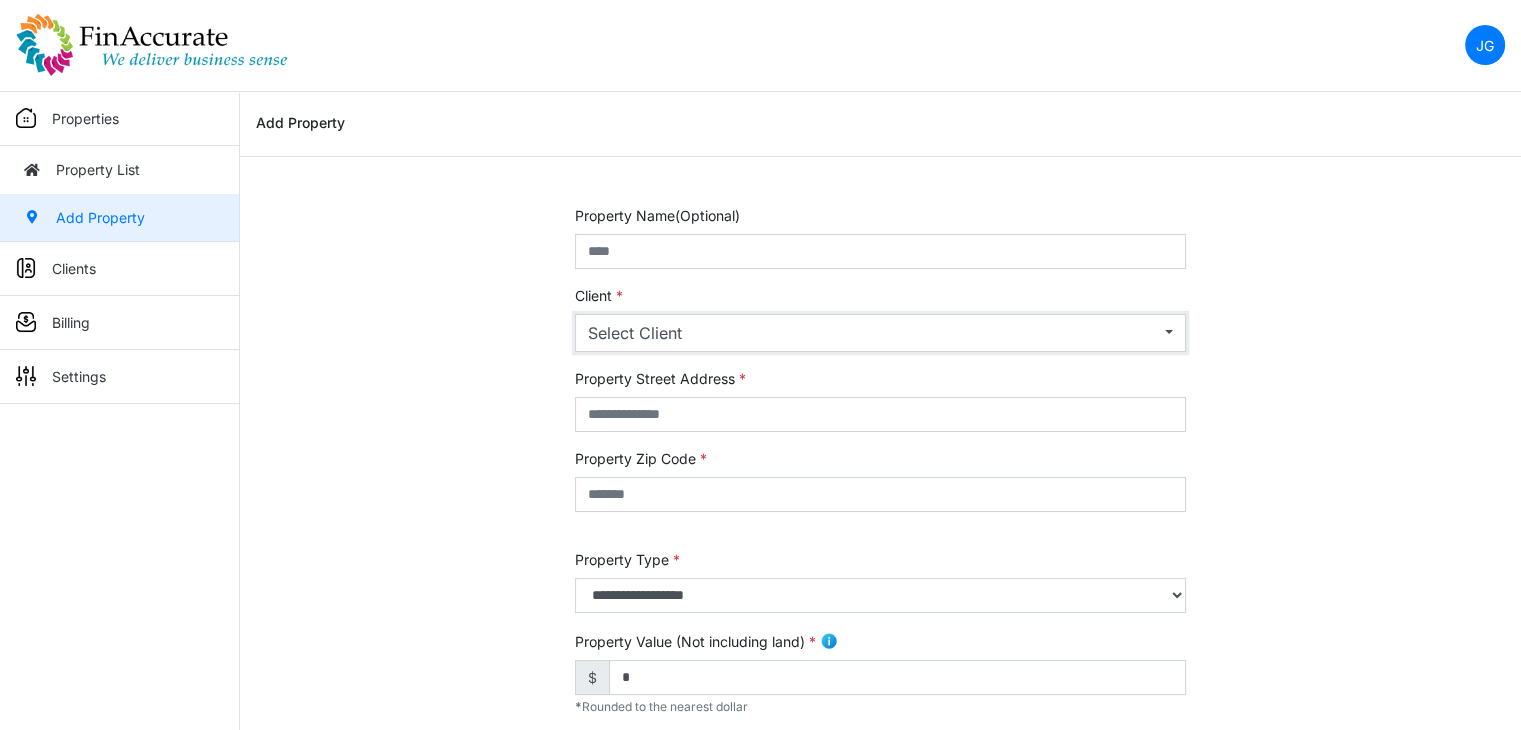 click on "Select Client" at bounding box center [874, 333] 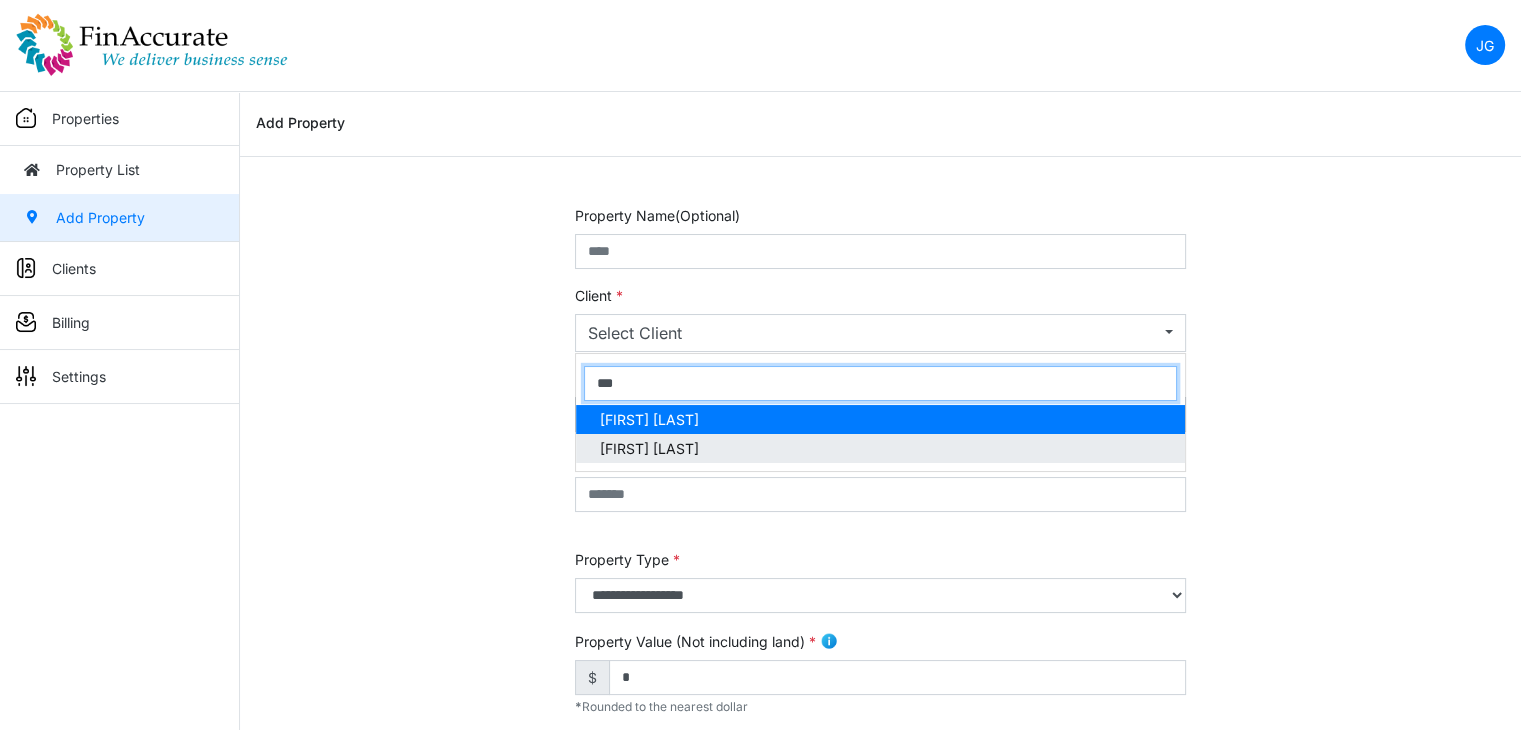 type on "***" 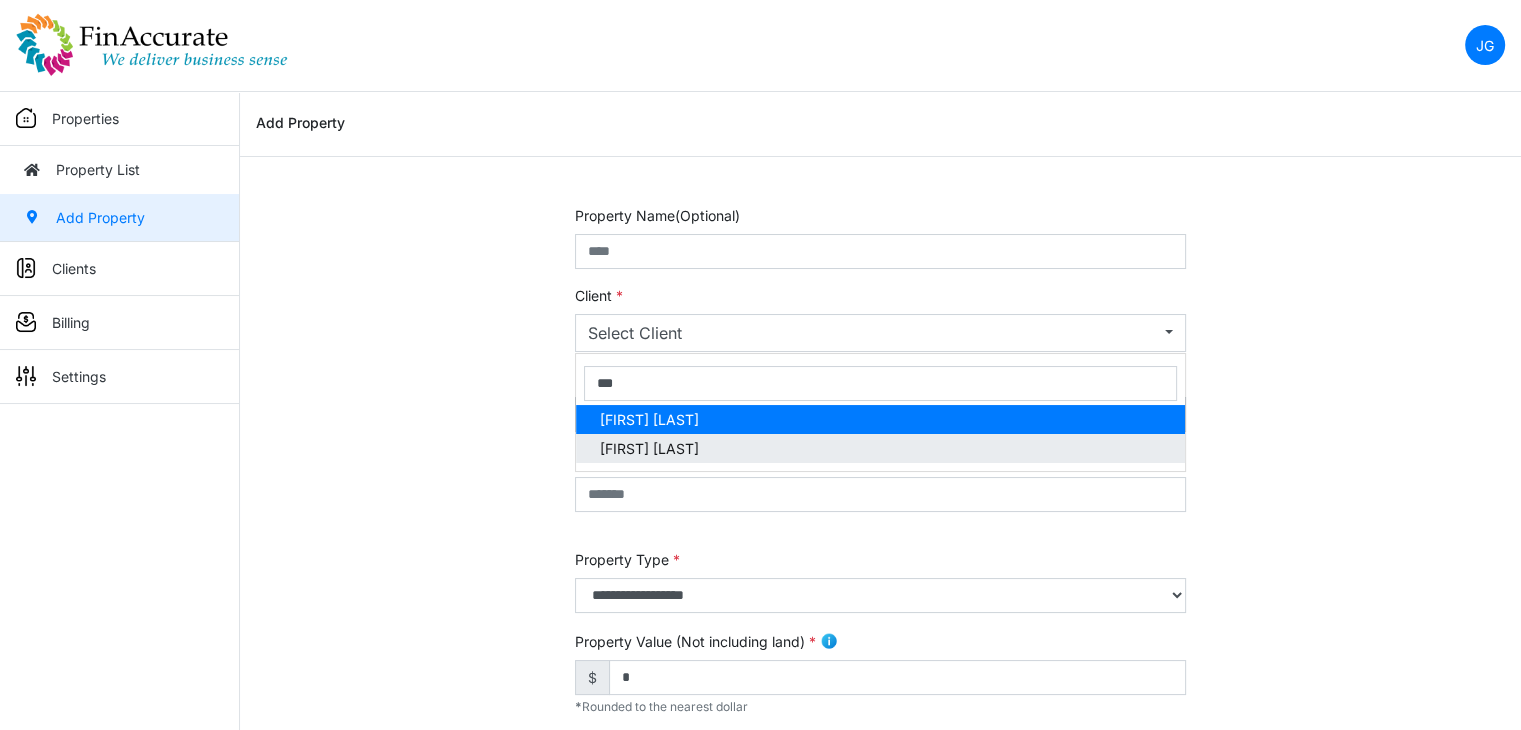 click on "[FIRST] [LAST]" at bounding box center [649, 448] 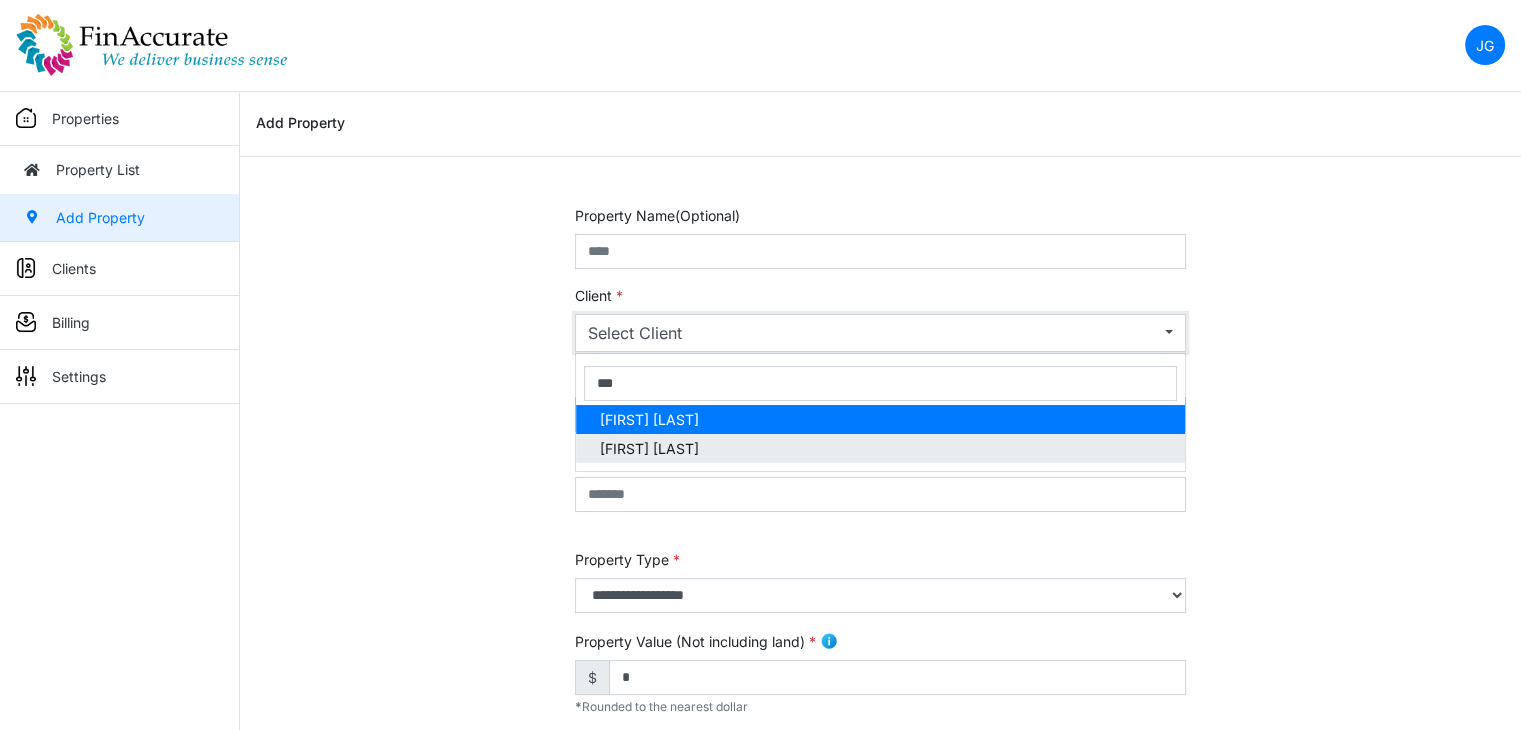 select on "***" 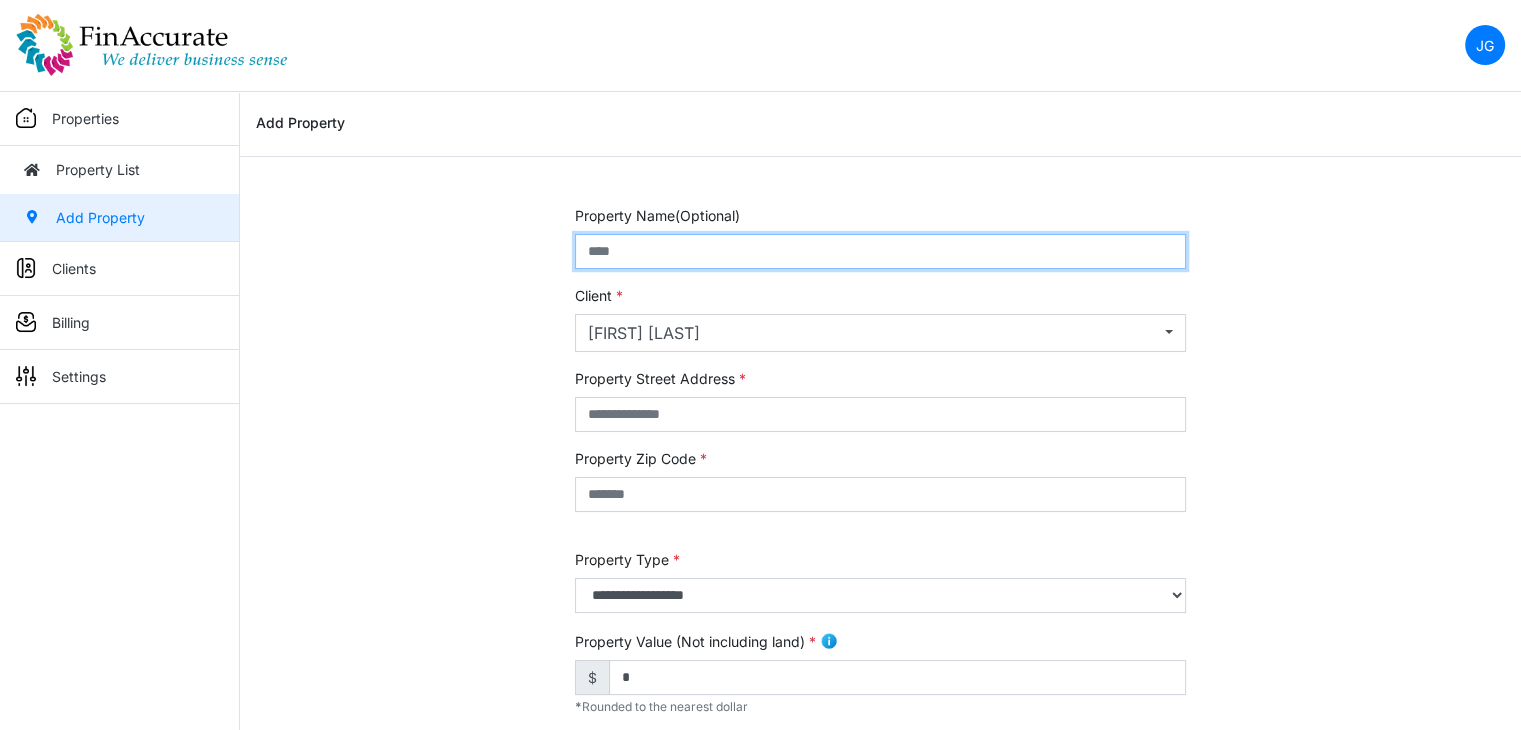 click at bounding box center [880, 251] 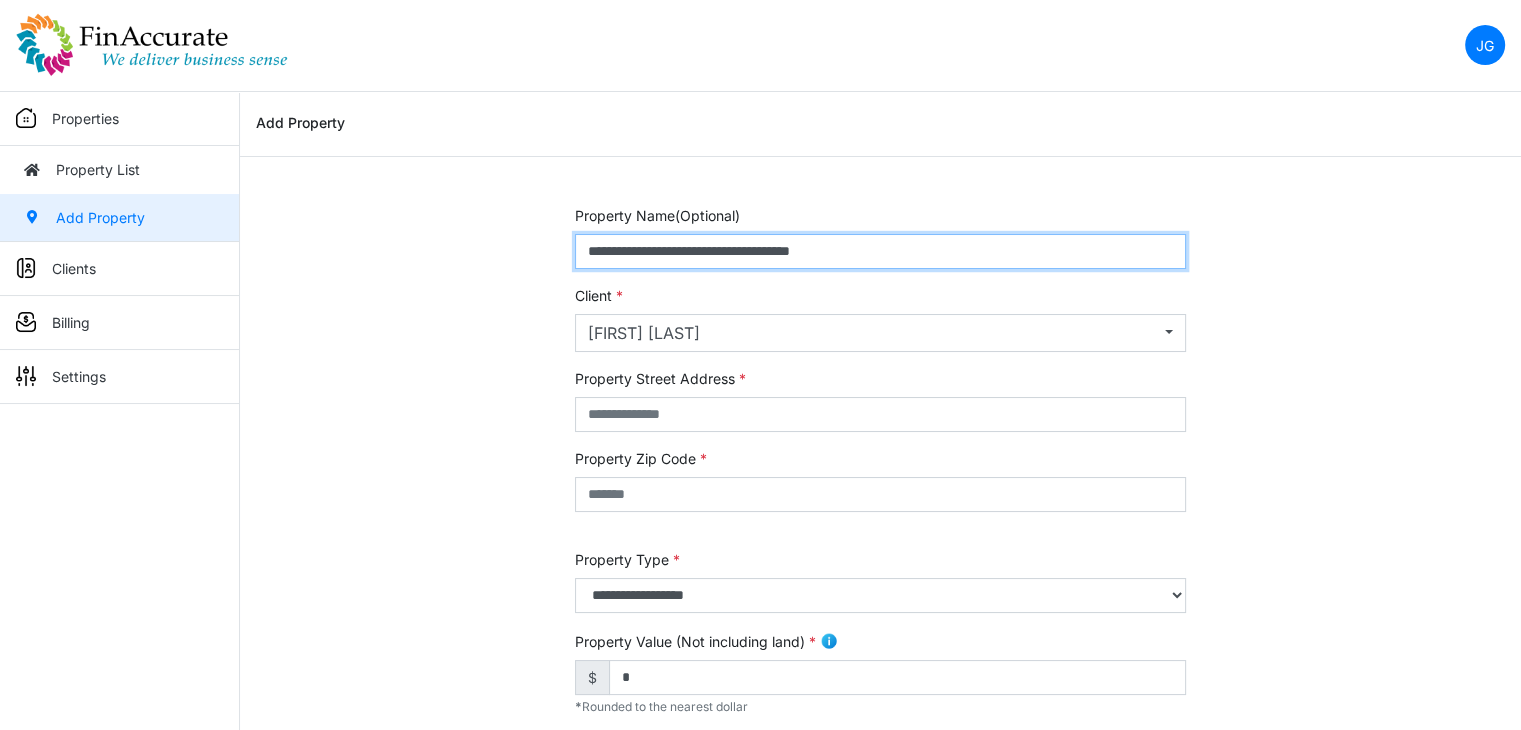 drag, startPoint x: 877, startPoint y: 252, endPoint x: 532, endPoint y: 261, distance: 345.11737 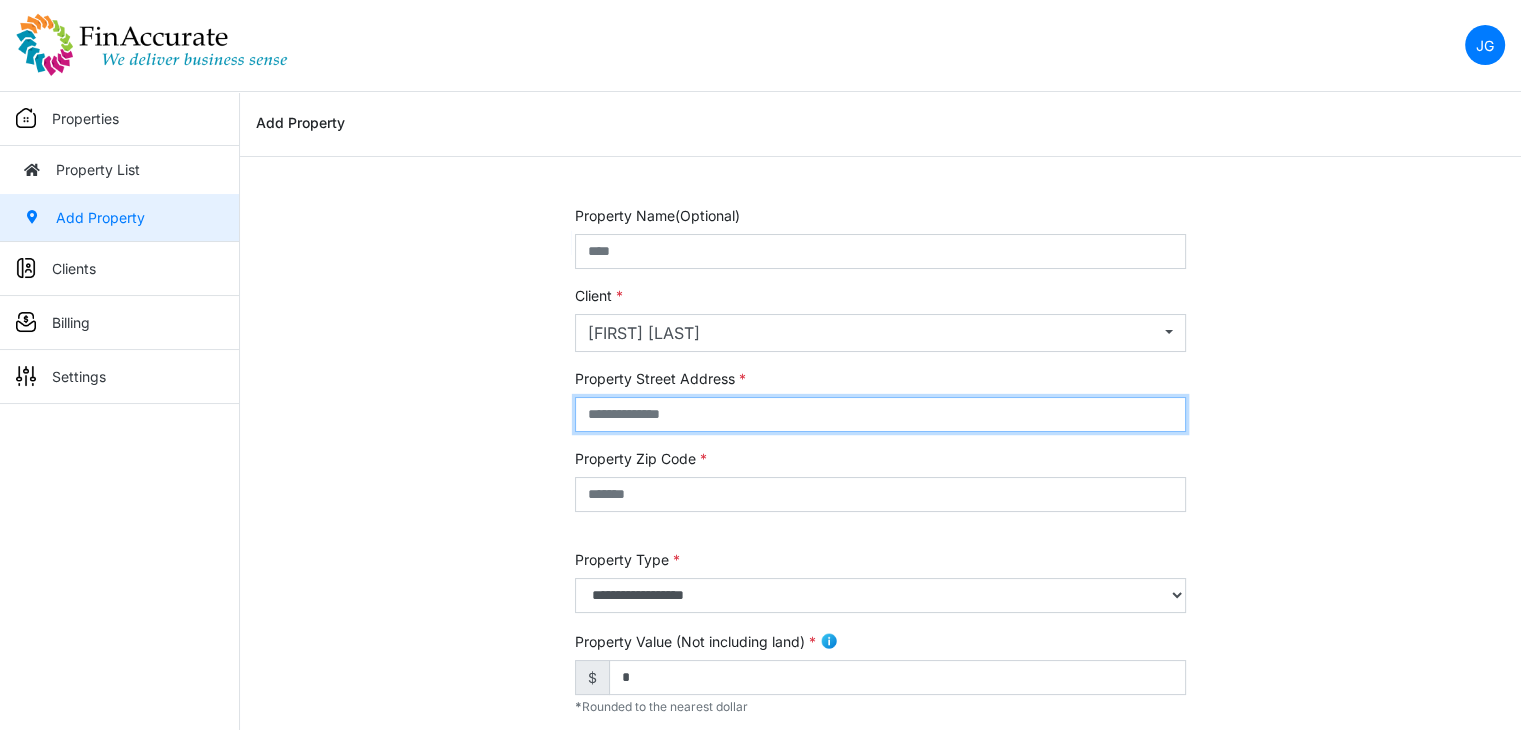 click at bounding box center (880, 414) 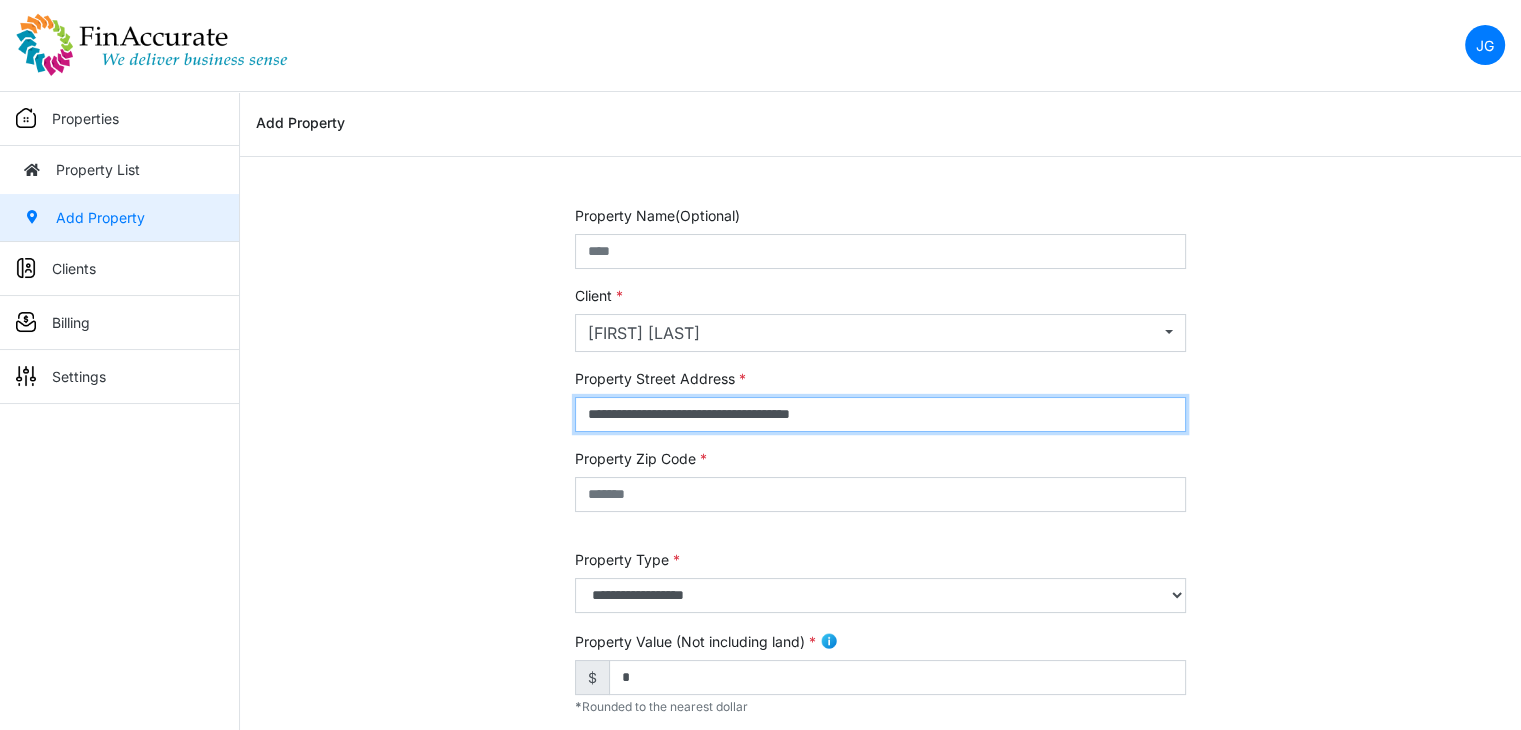 click on "**********" at bounding box center (880, 414) 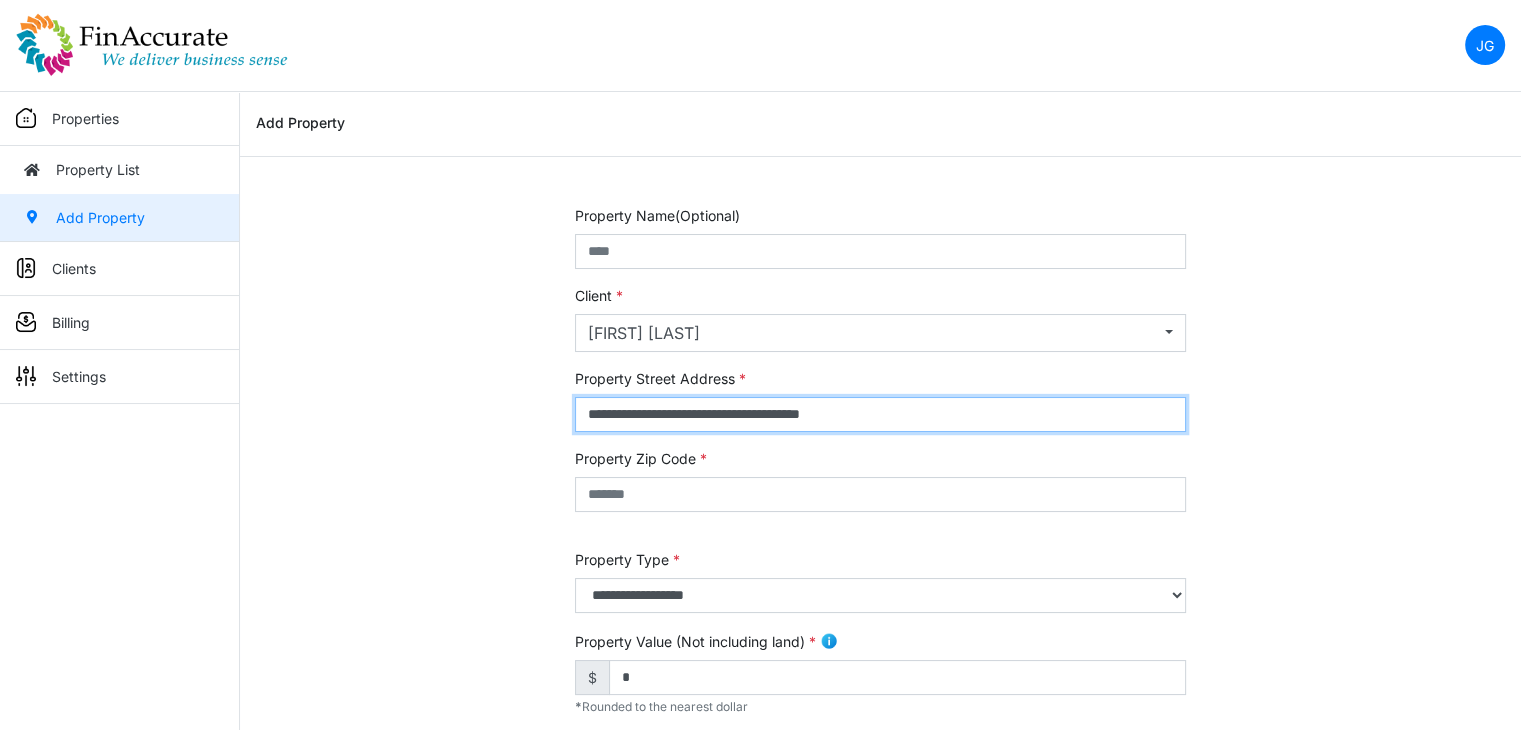 drag, startPoint x: 746, startPoint y: 413, endPoint x: 560, endPoint y: 415, distance: 186.01076 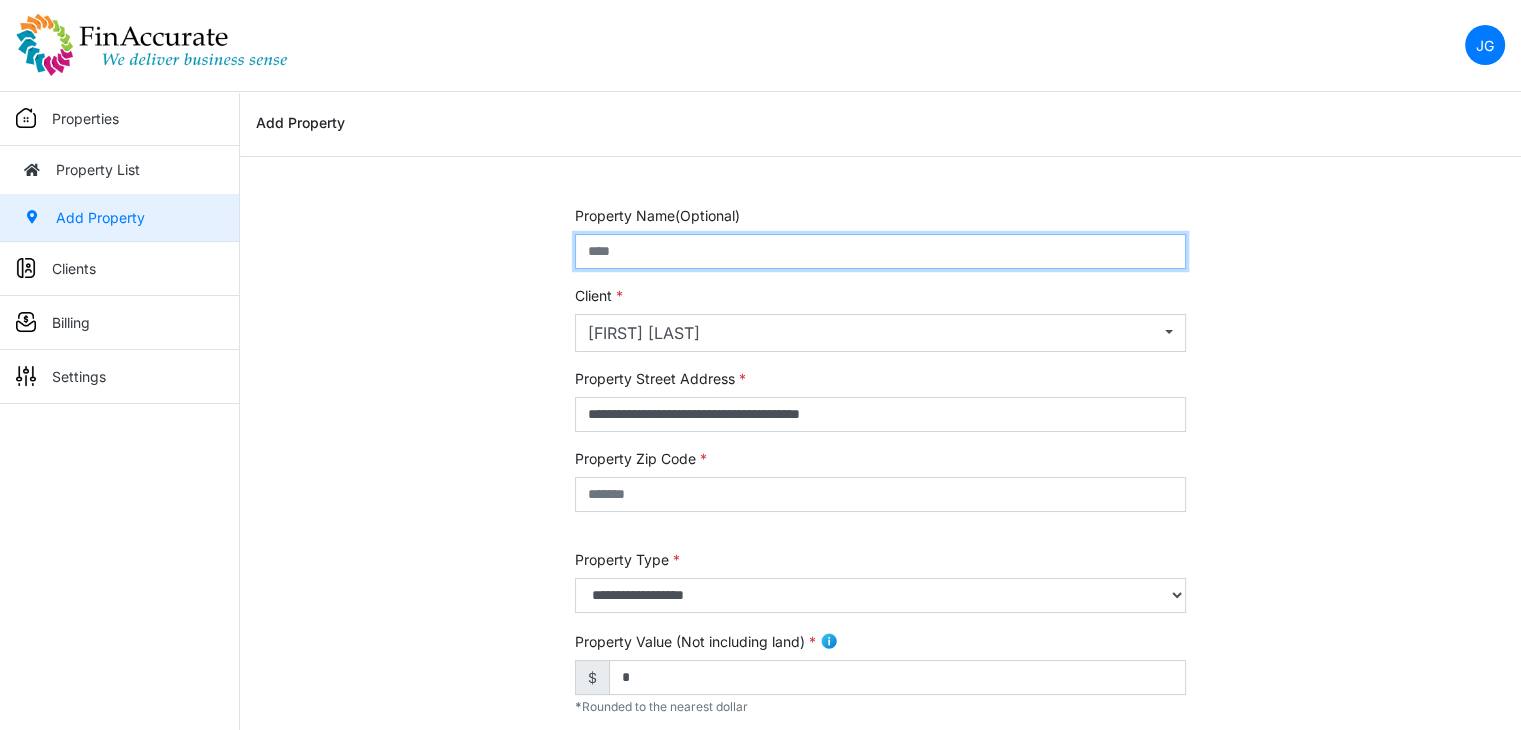 click at bounding box center [880, 251] 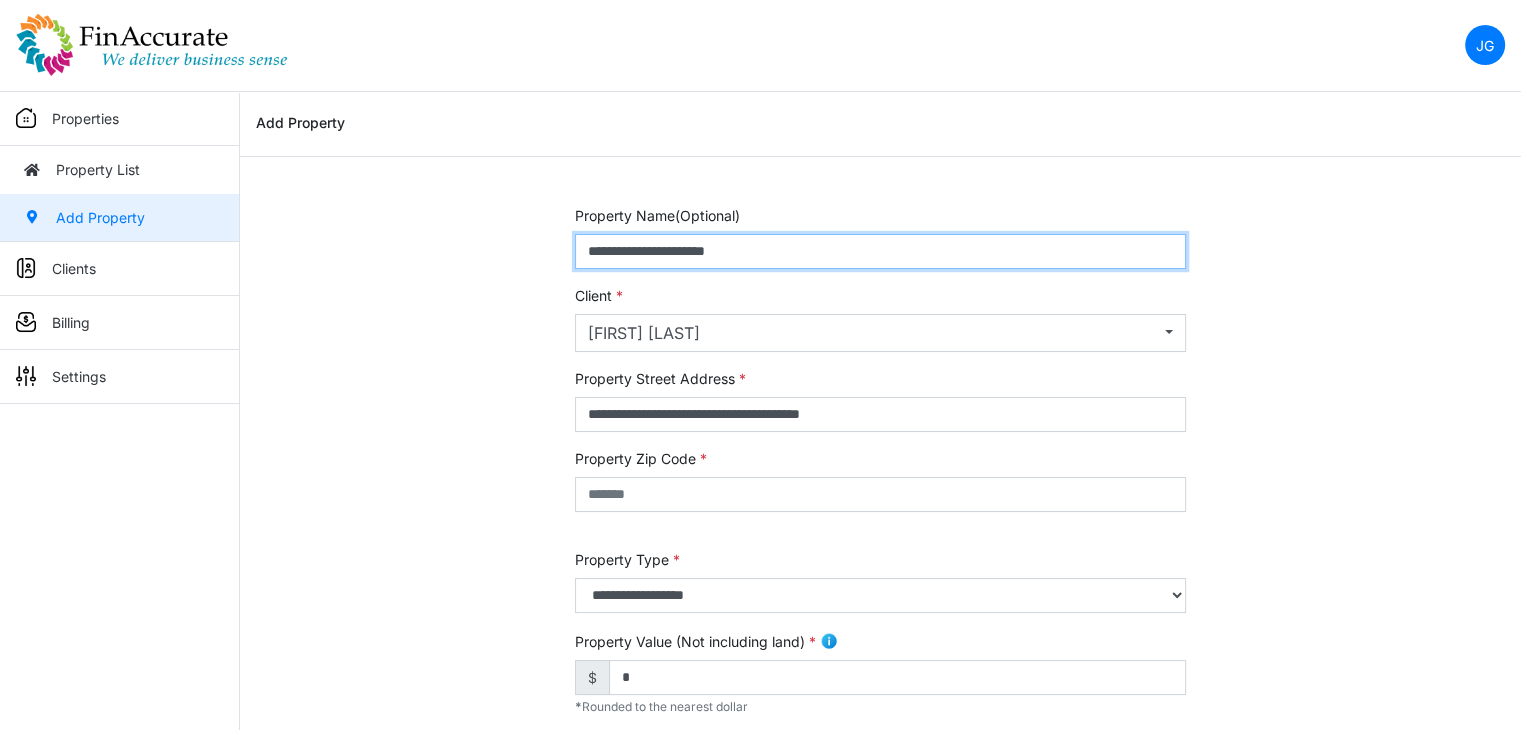 type on "**********" 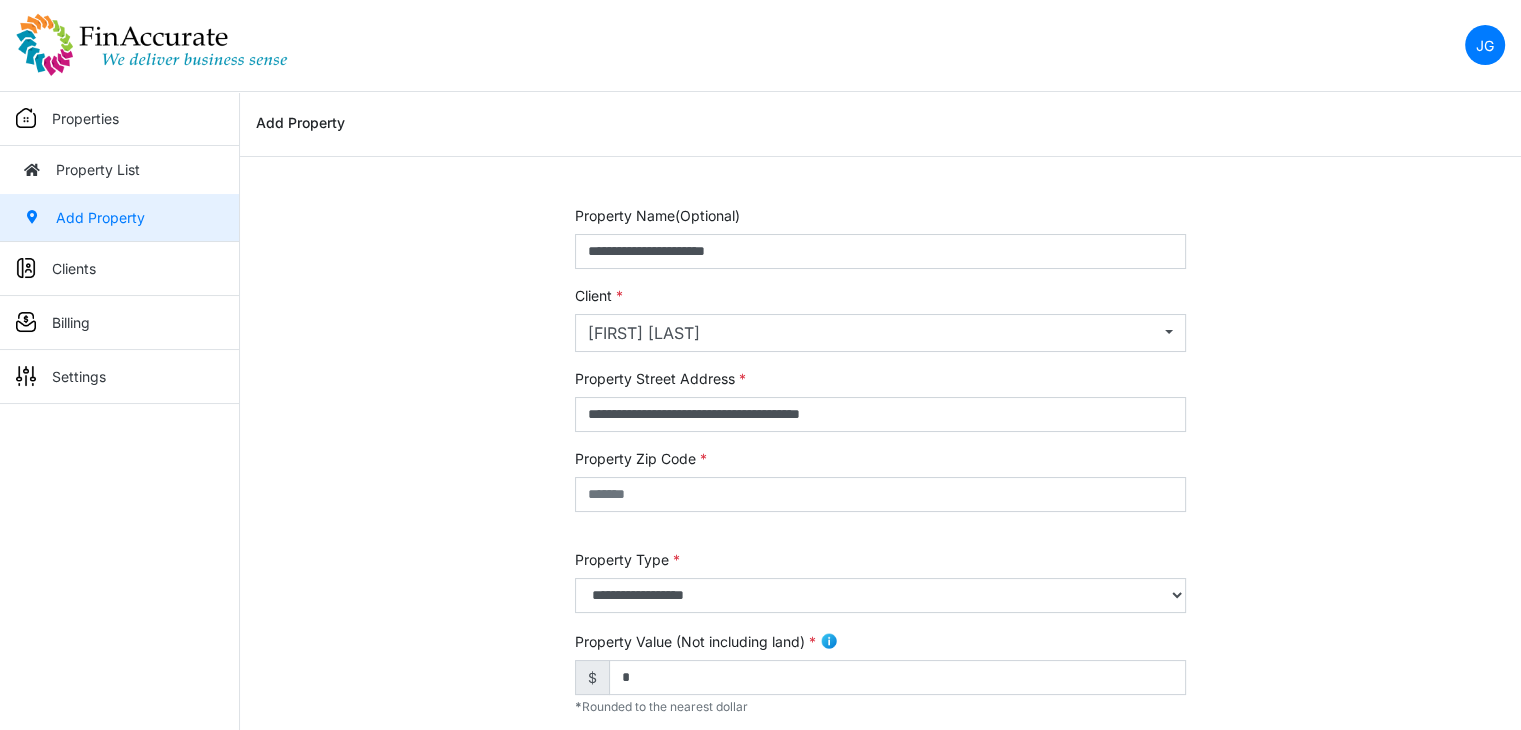 click on "**********" at bounding box center (880, 809) 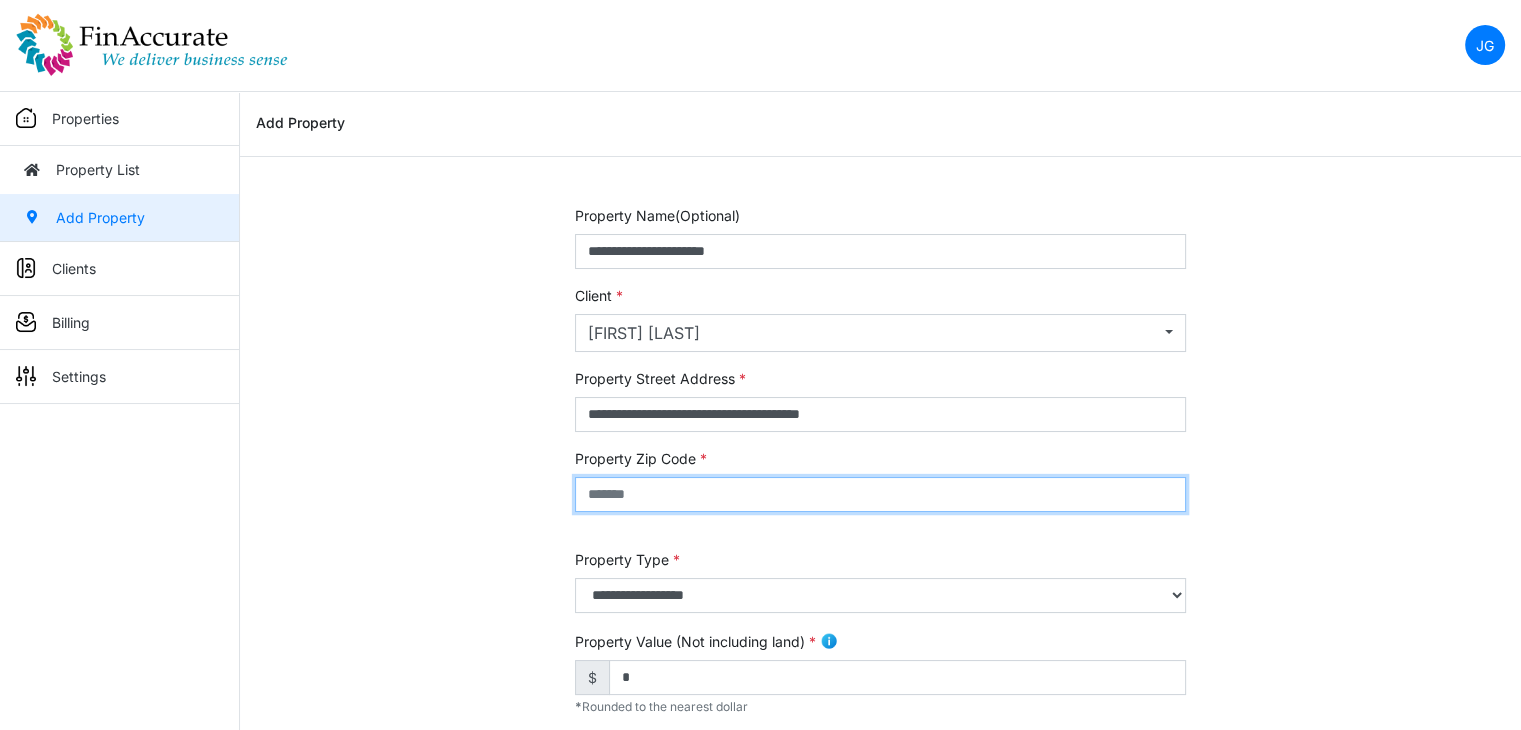 click at bounding box center (880, 494) 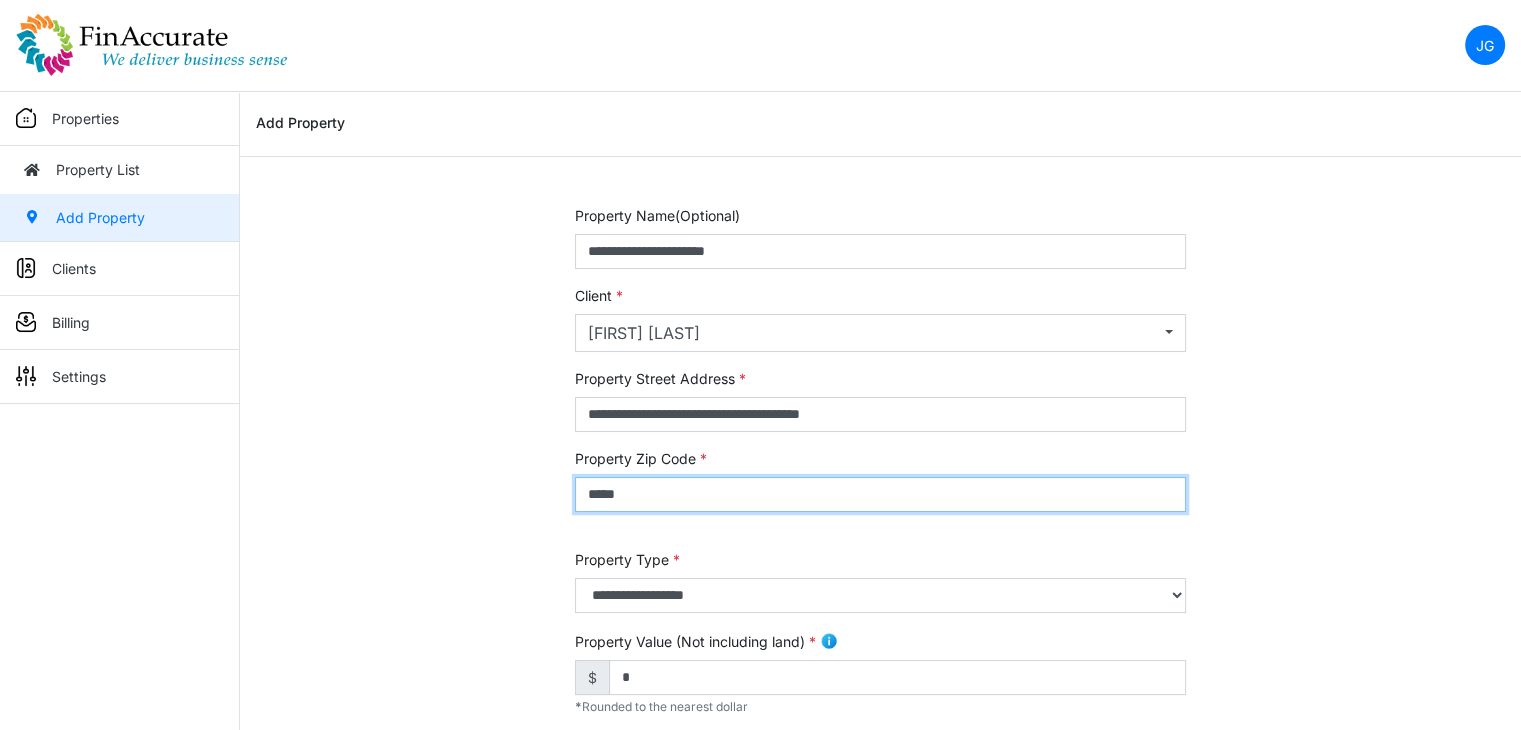 type on "*****" 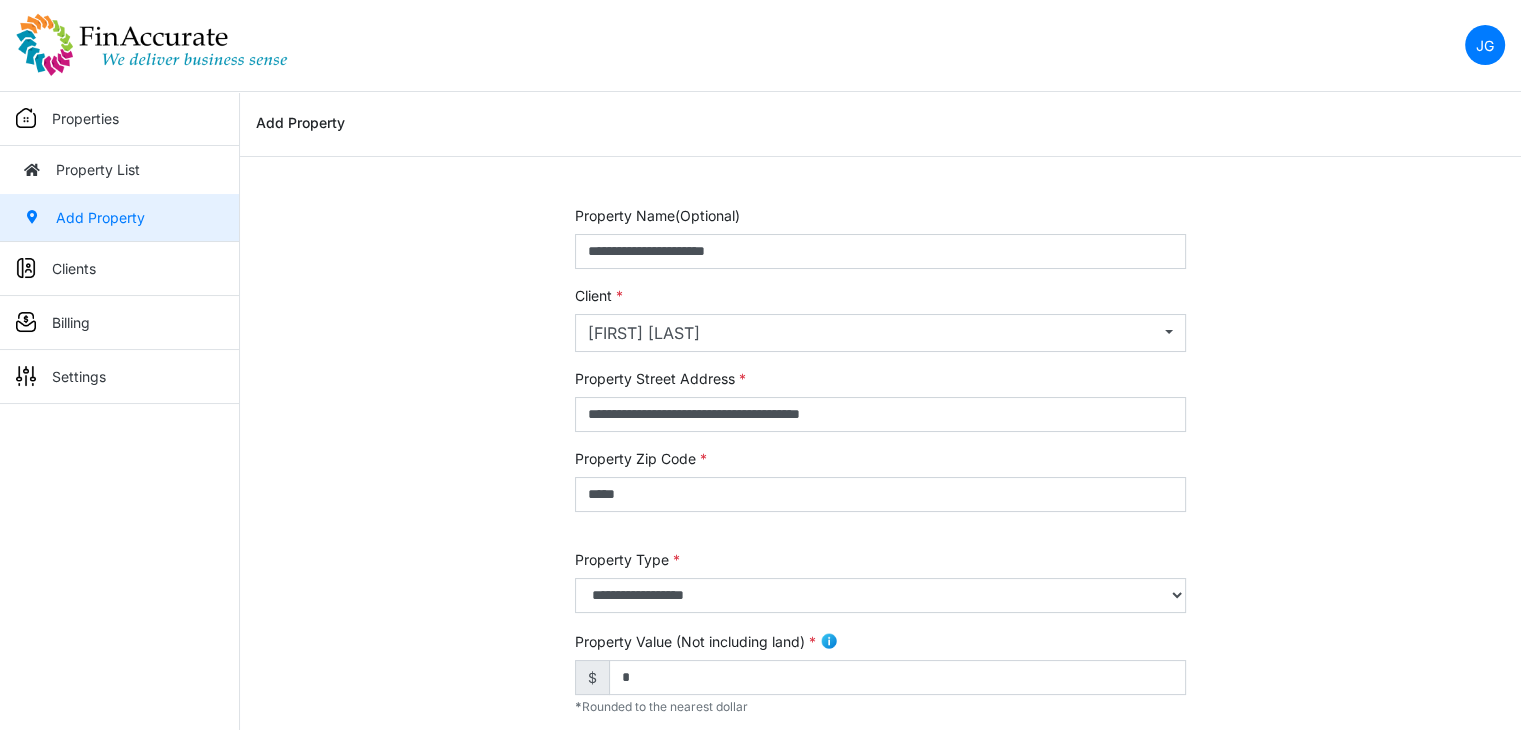 click on "**********" at bounding box center [880, 809] 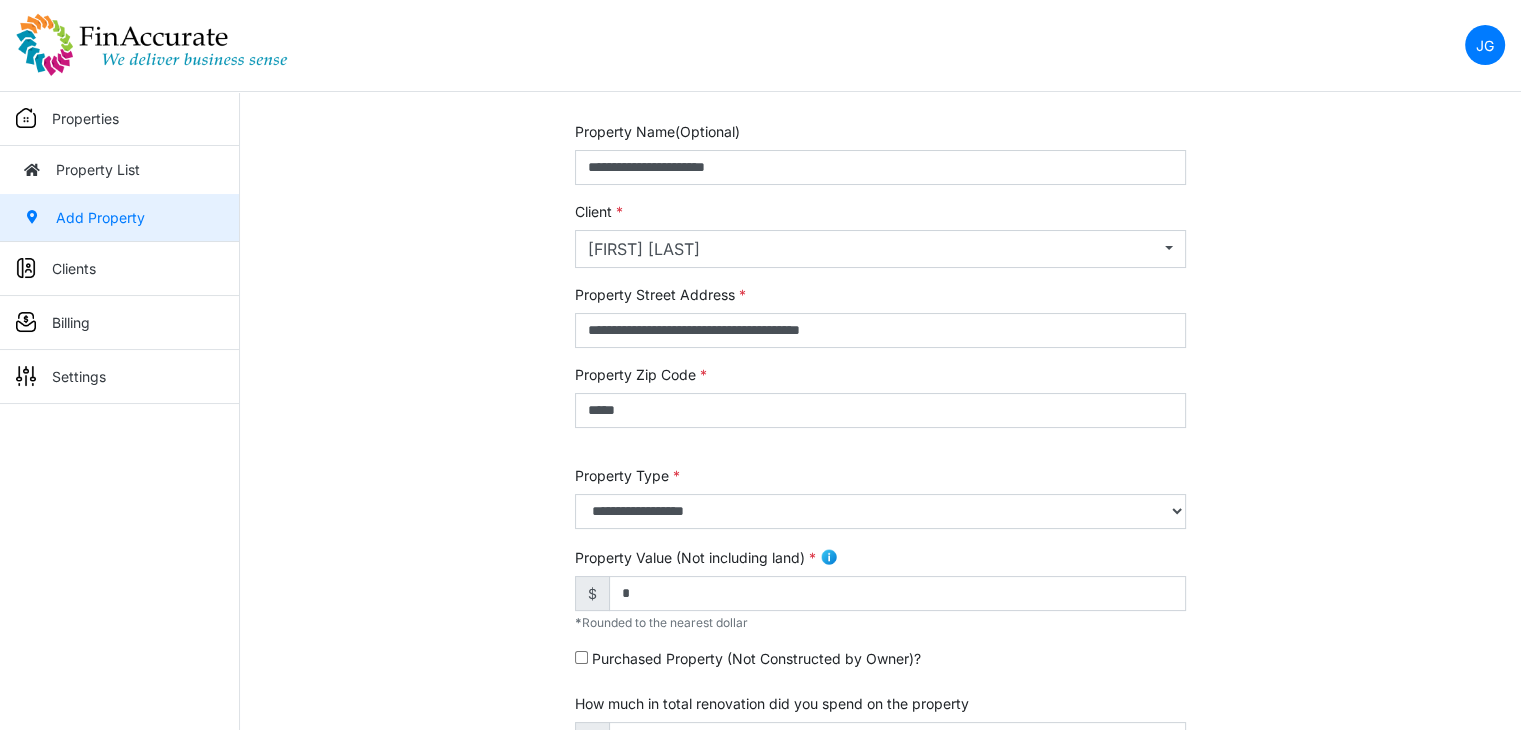 scroll, scrollTop: 200, scrollLeft: 0, axis: vertical 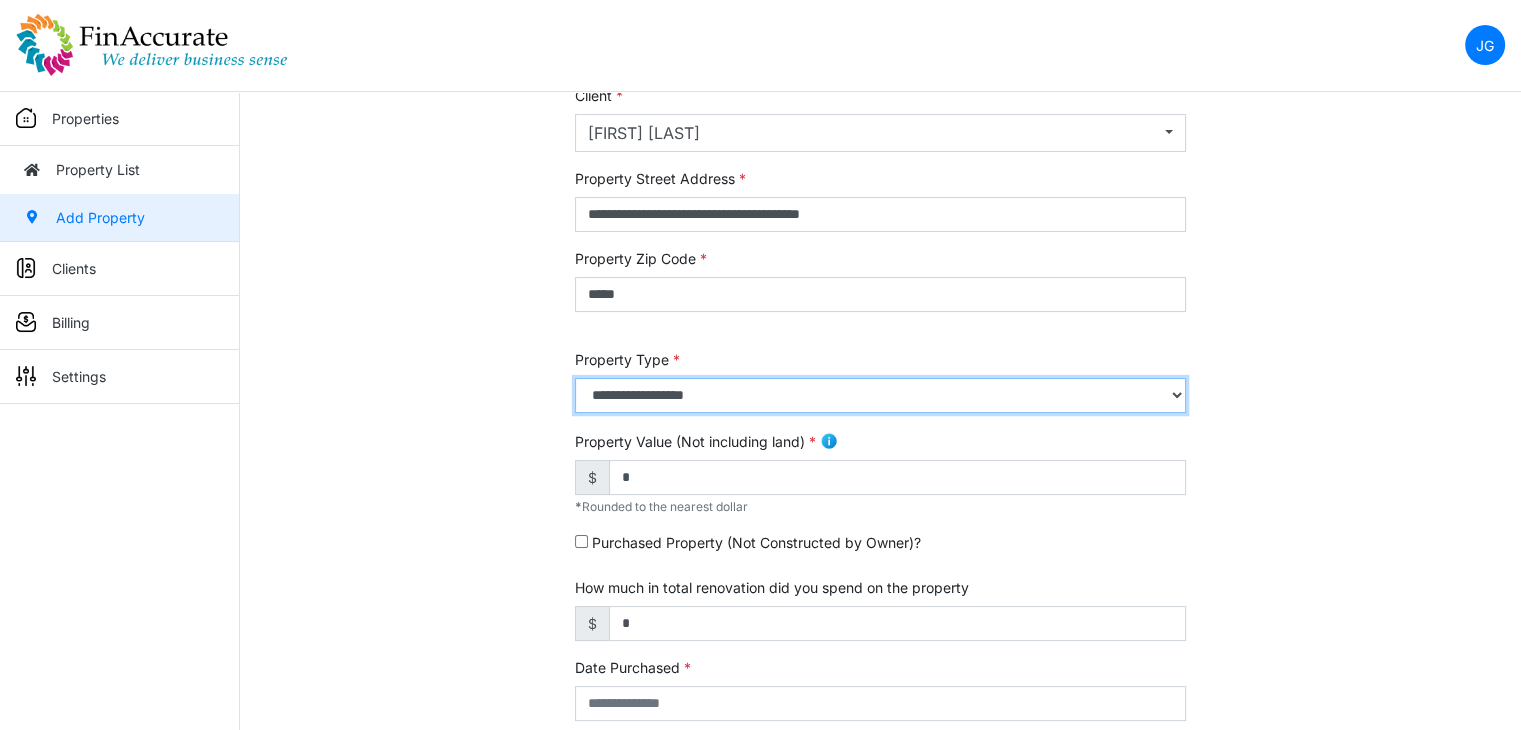 click on "**********" at bounding box center (880, 395) 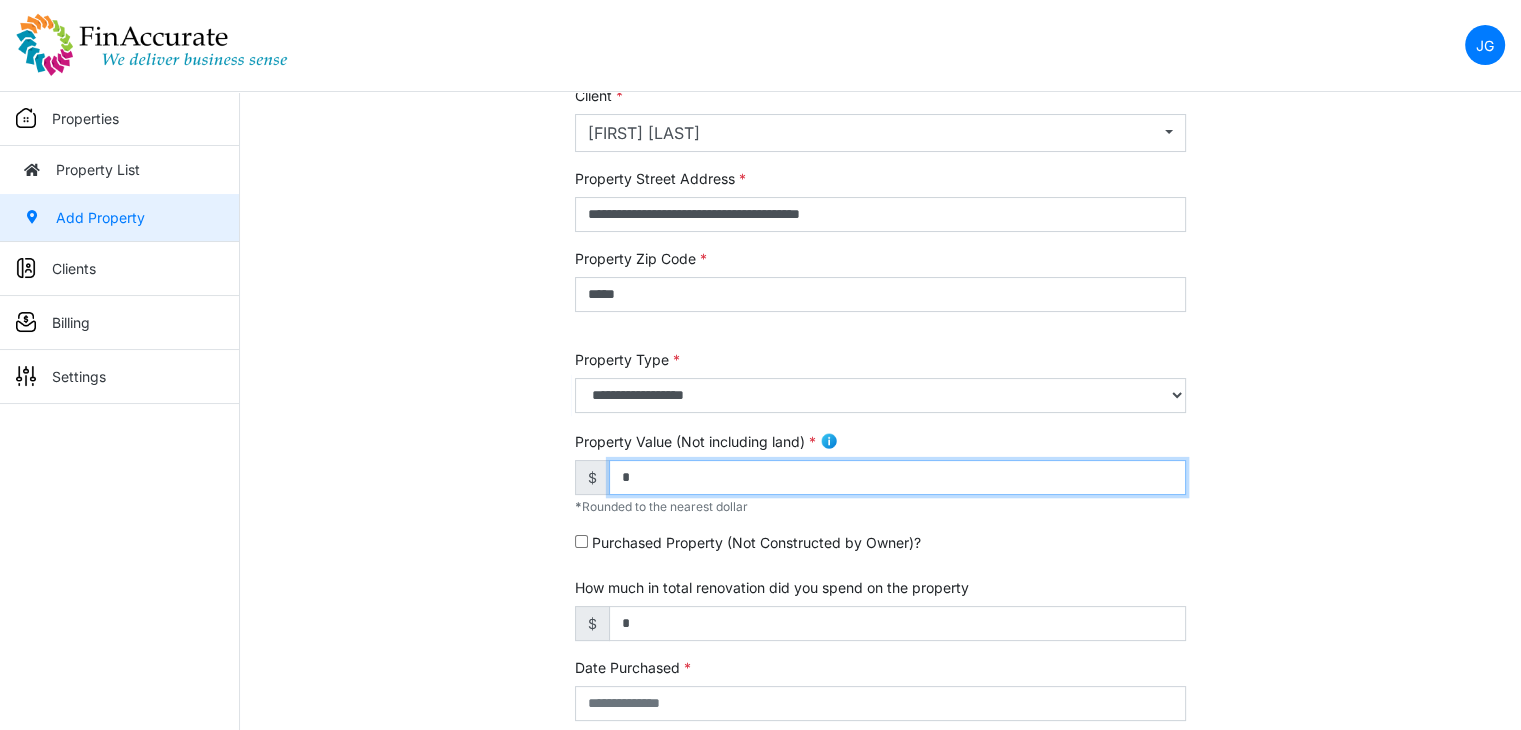 click on "*" at bounding box center (897, 477) 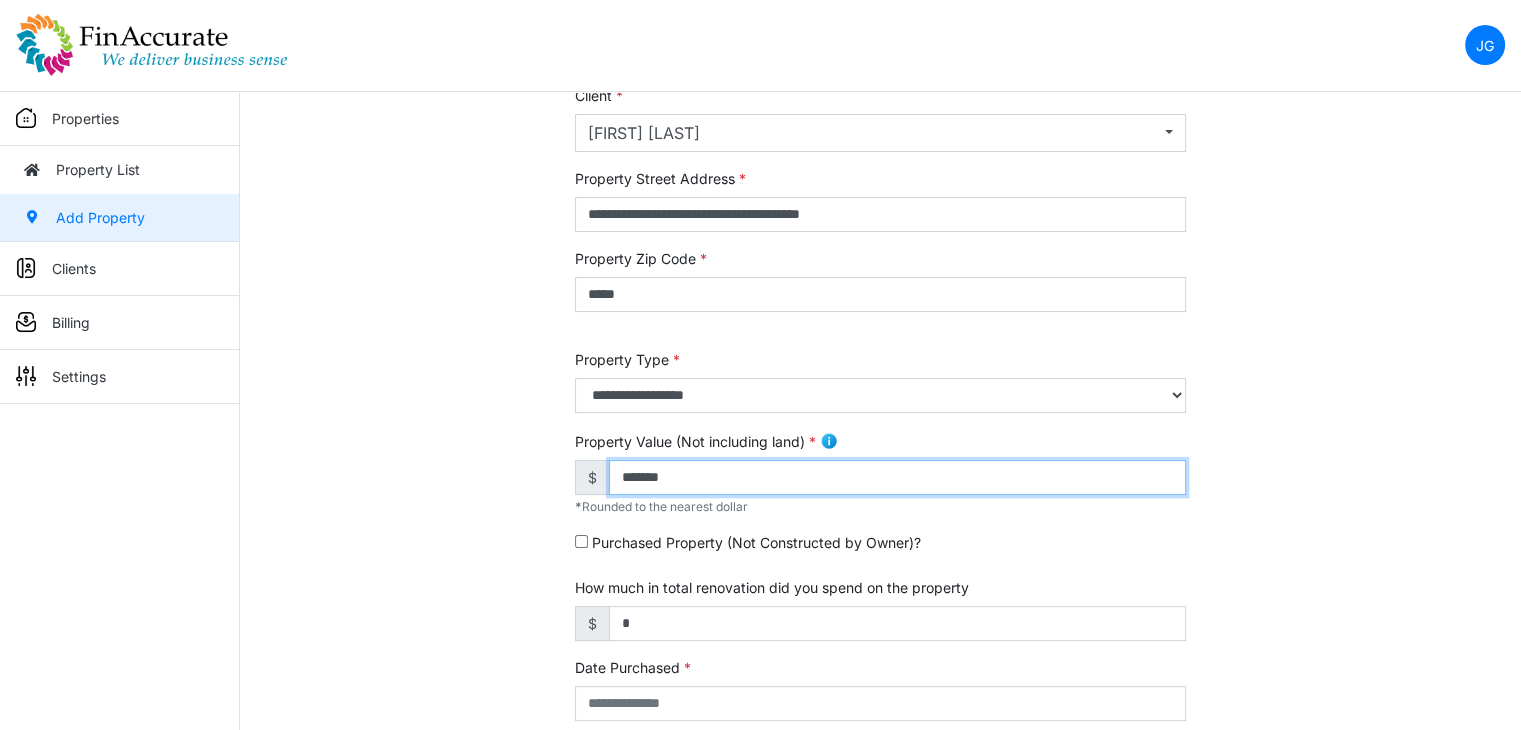 type on "*******" 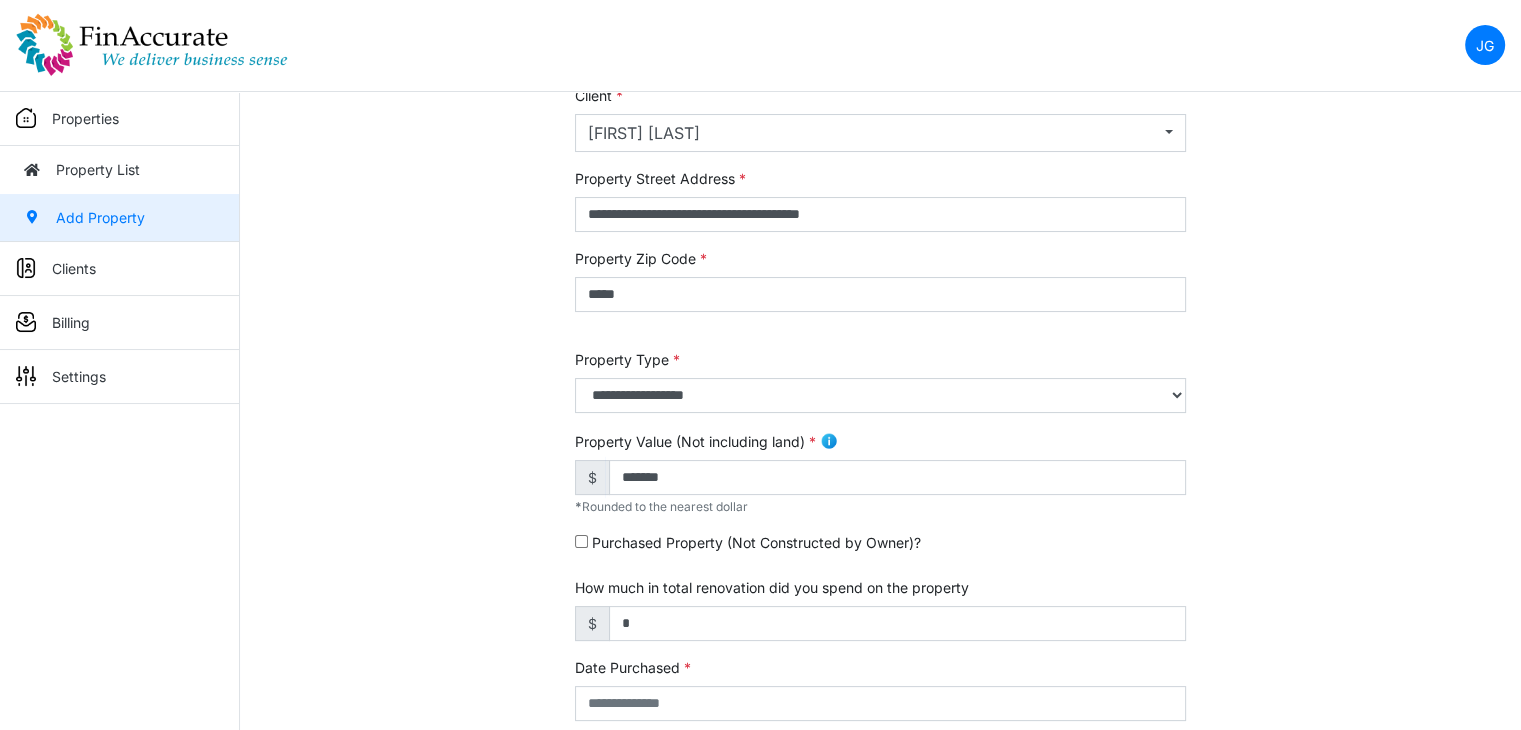 click on "**********" at bounding box center [880, 609] 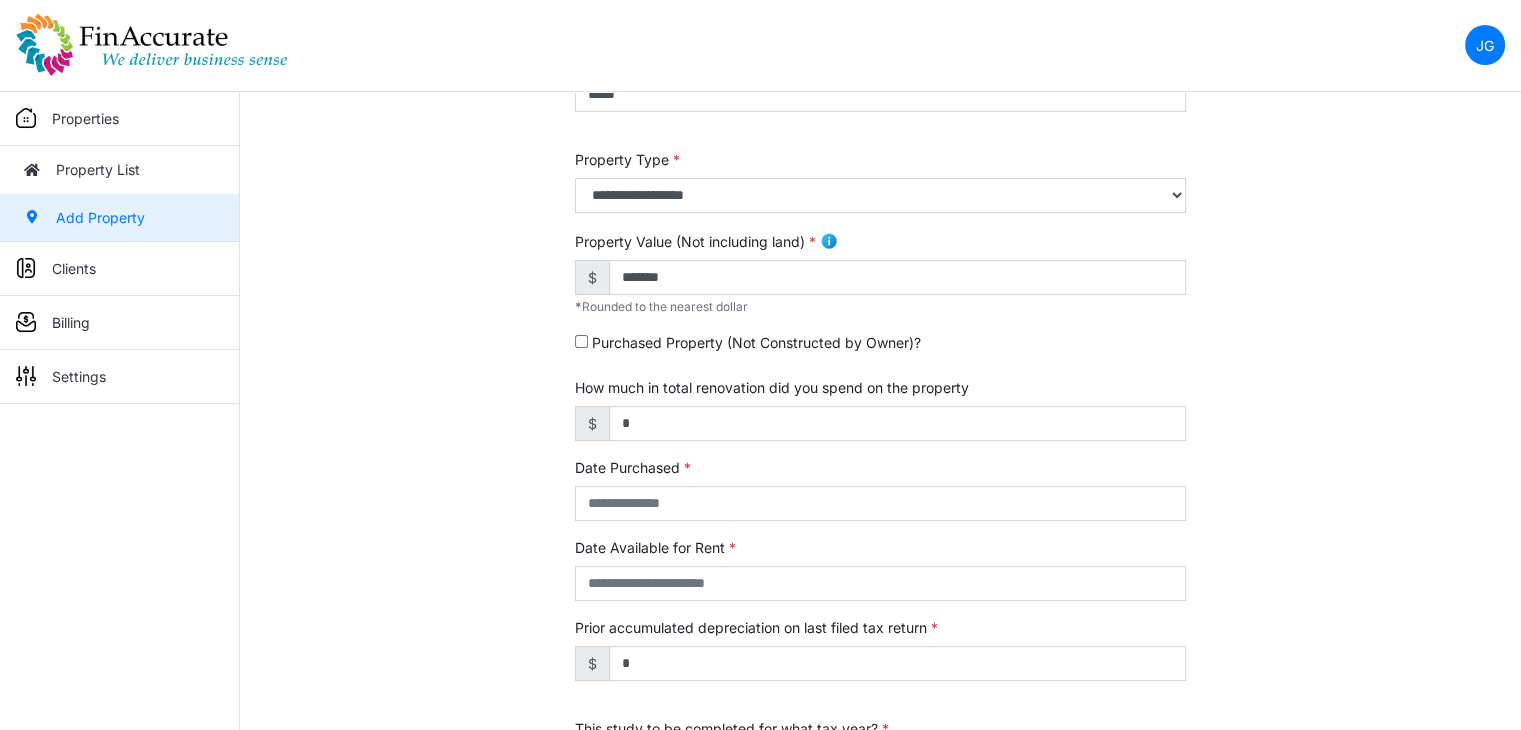scroll, scrollTop: 500, scrollLeft: 0, axis: vertical 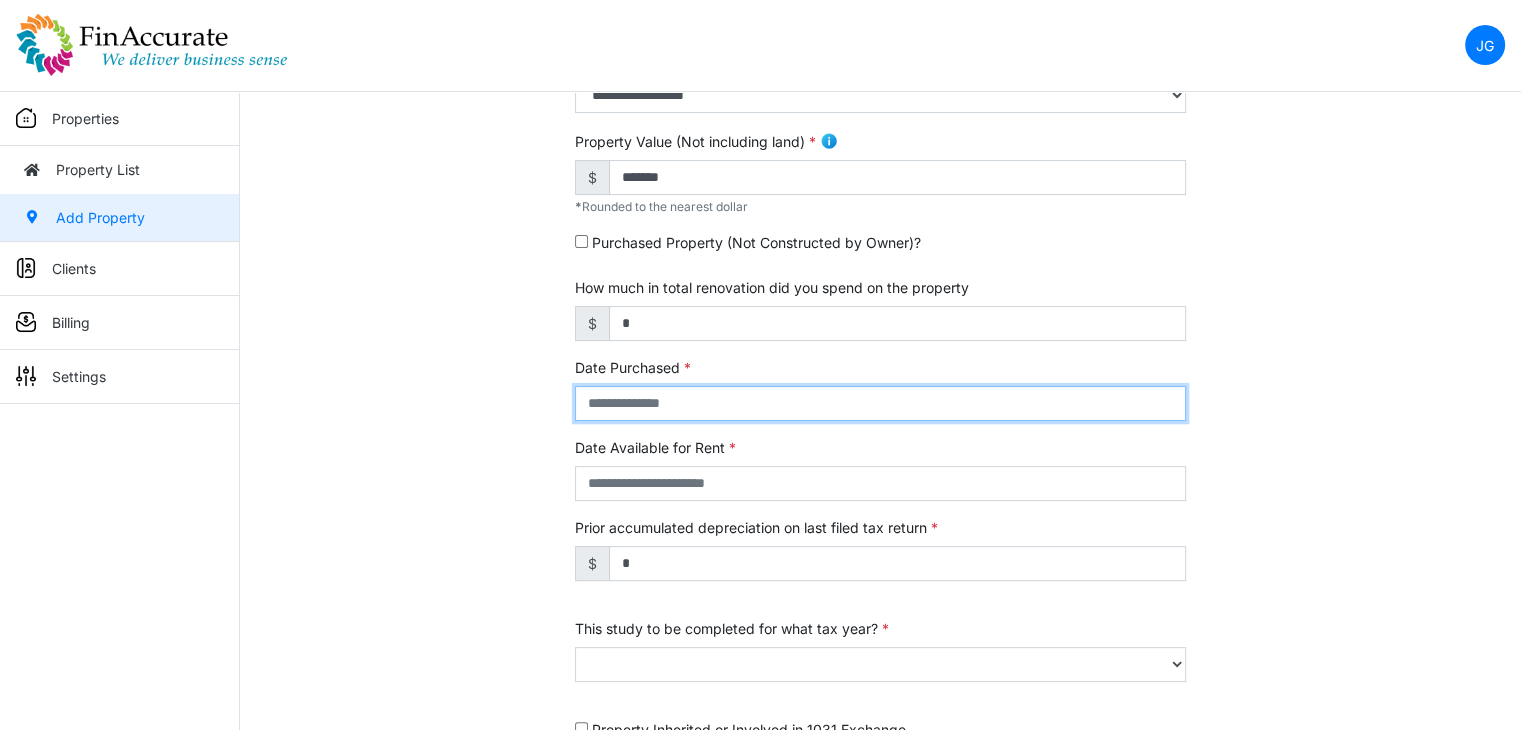 click at bounding box center (880, 403) 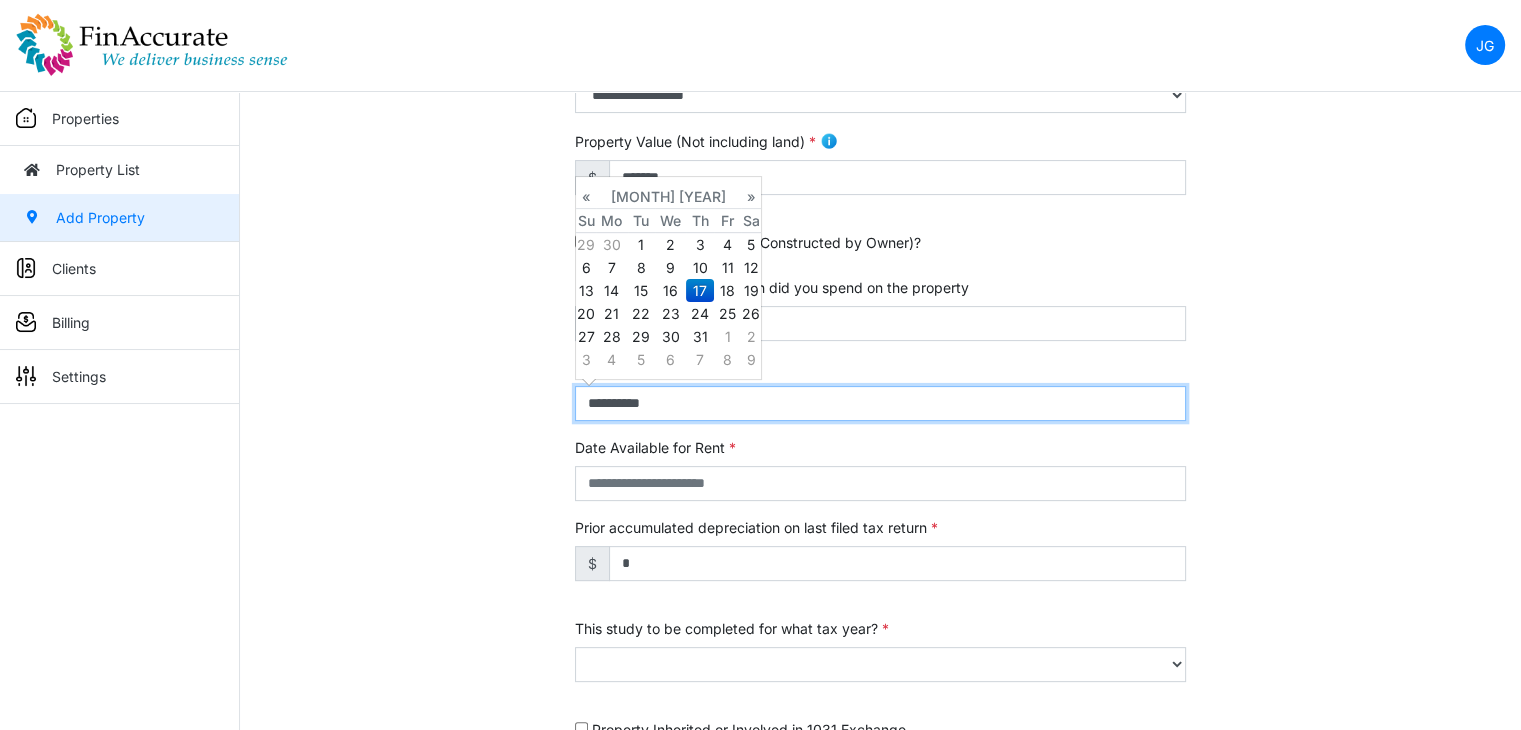 type on "**********" 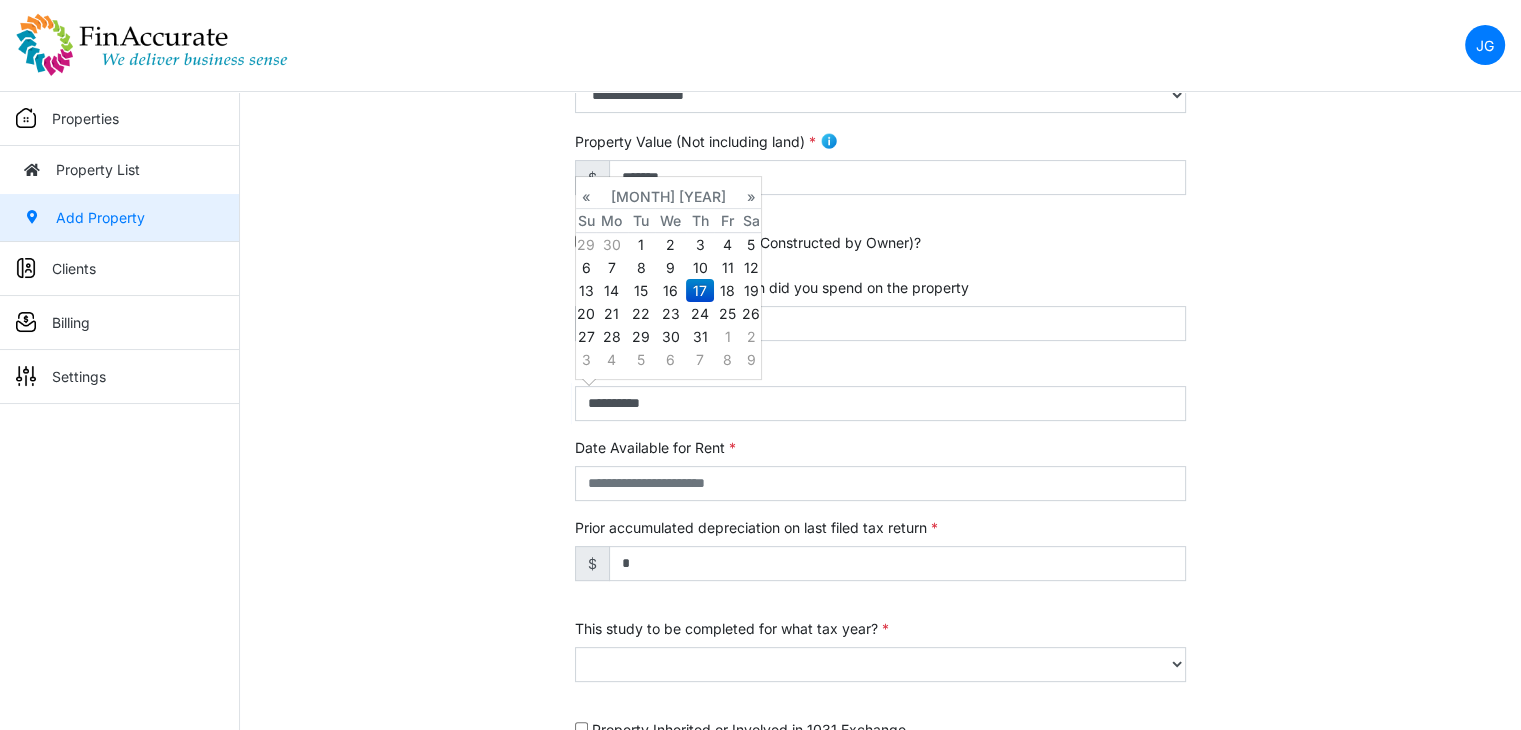 type on "**********" 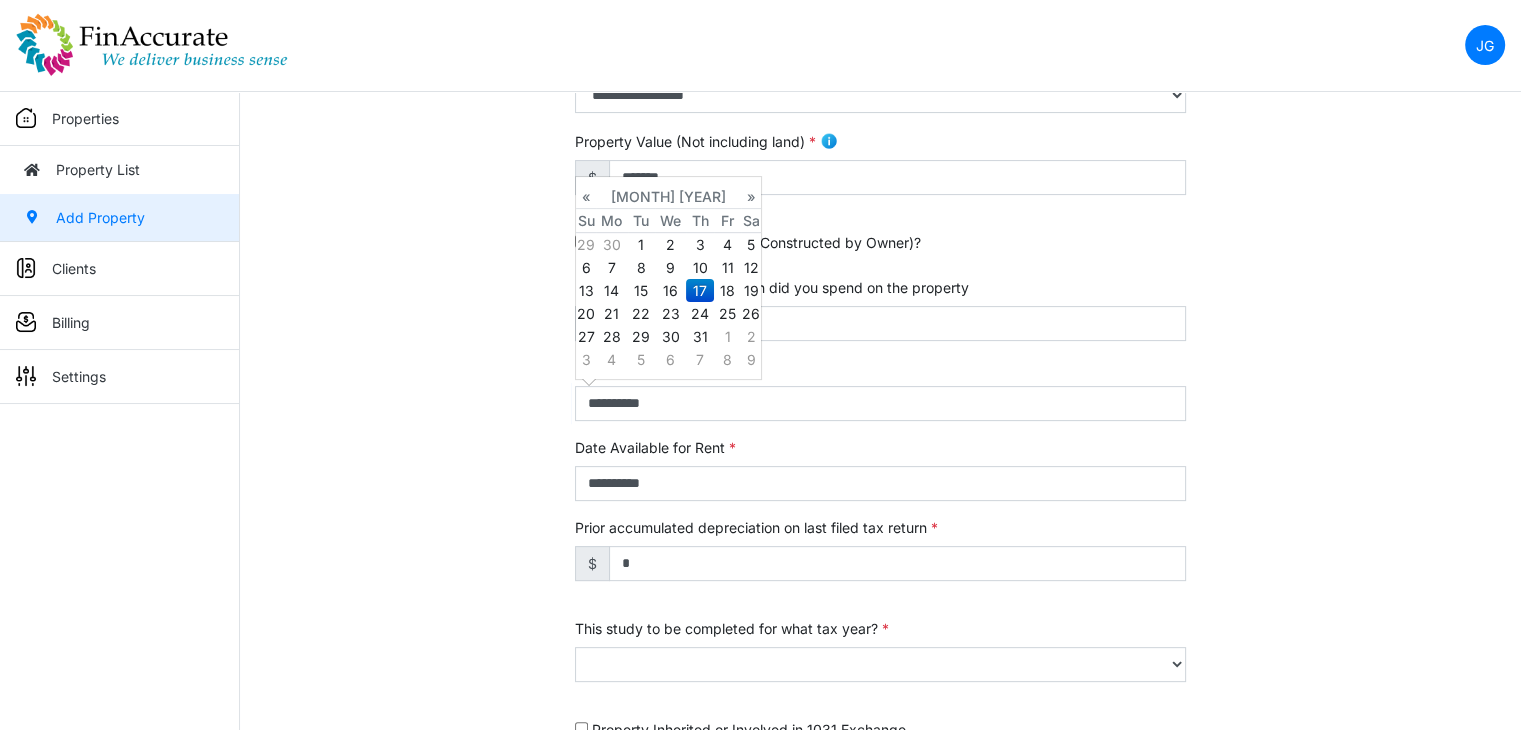 click on "**********" at bounding box center [880, 309] 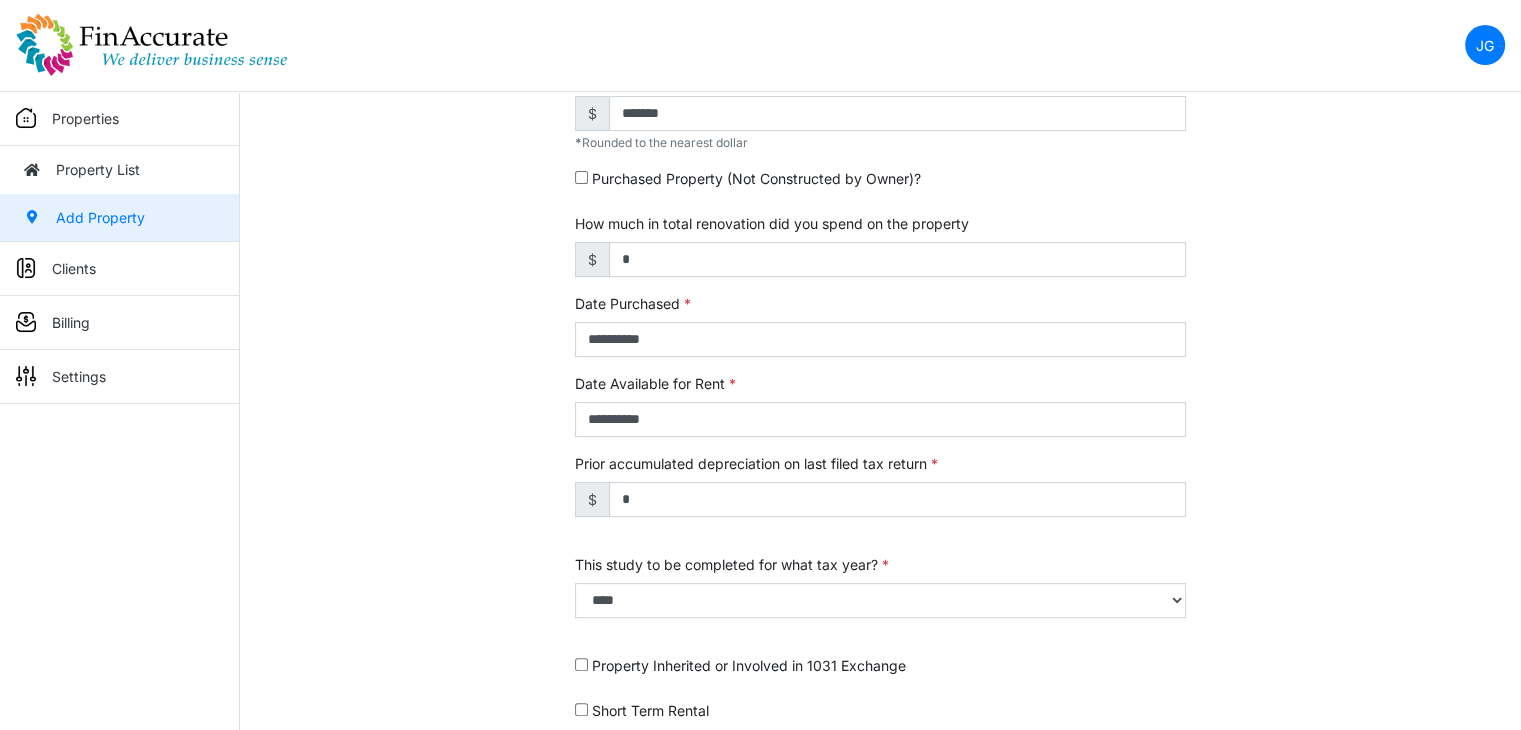 scroll, scrollTop: 600, scrollLeft: 0, axis: vertical 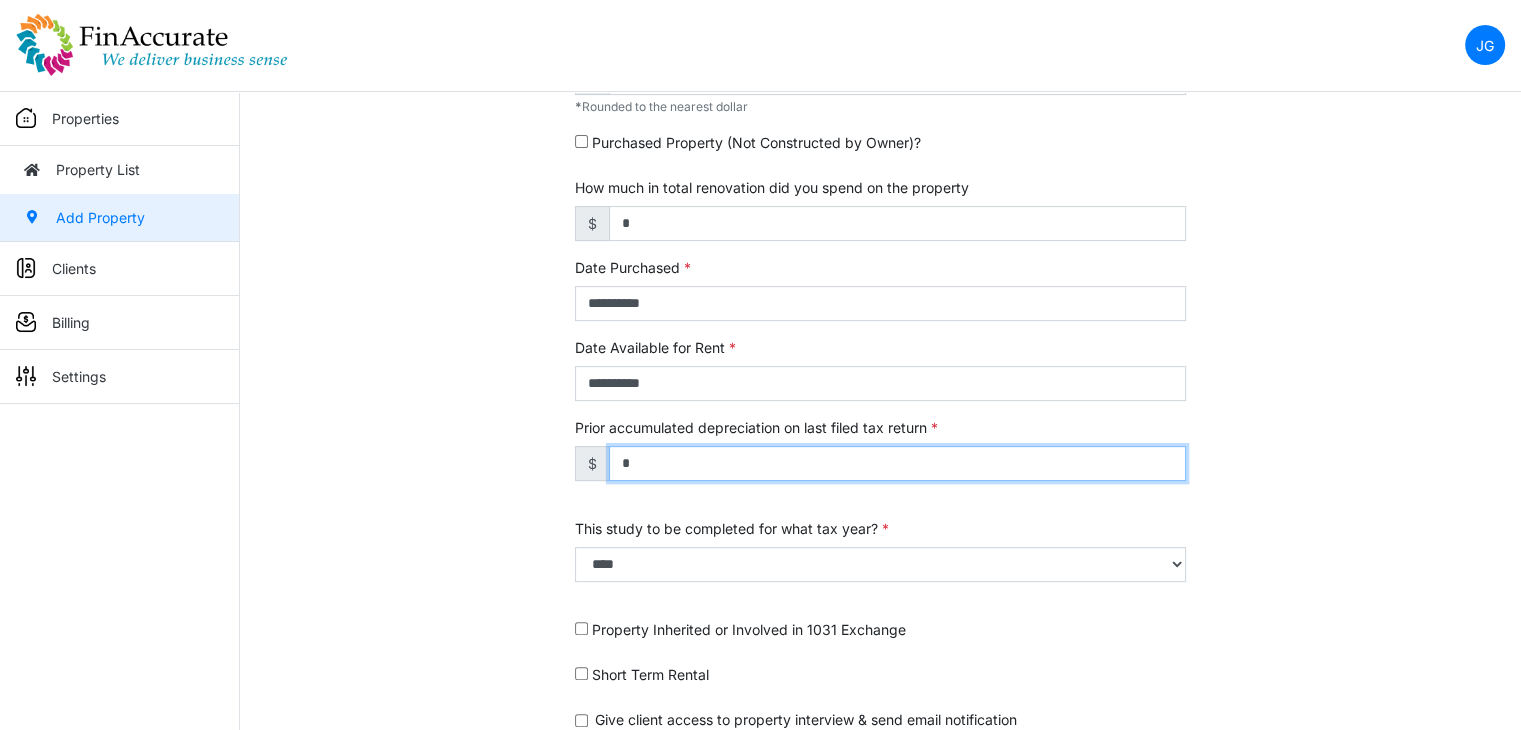 drag, startPoint x: 675, startPoint y: 463, endPoint x: 551, endPoint y: 464, distance: 124.004036 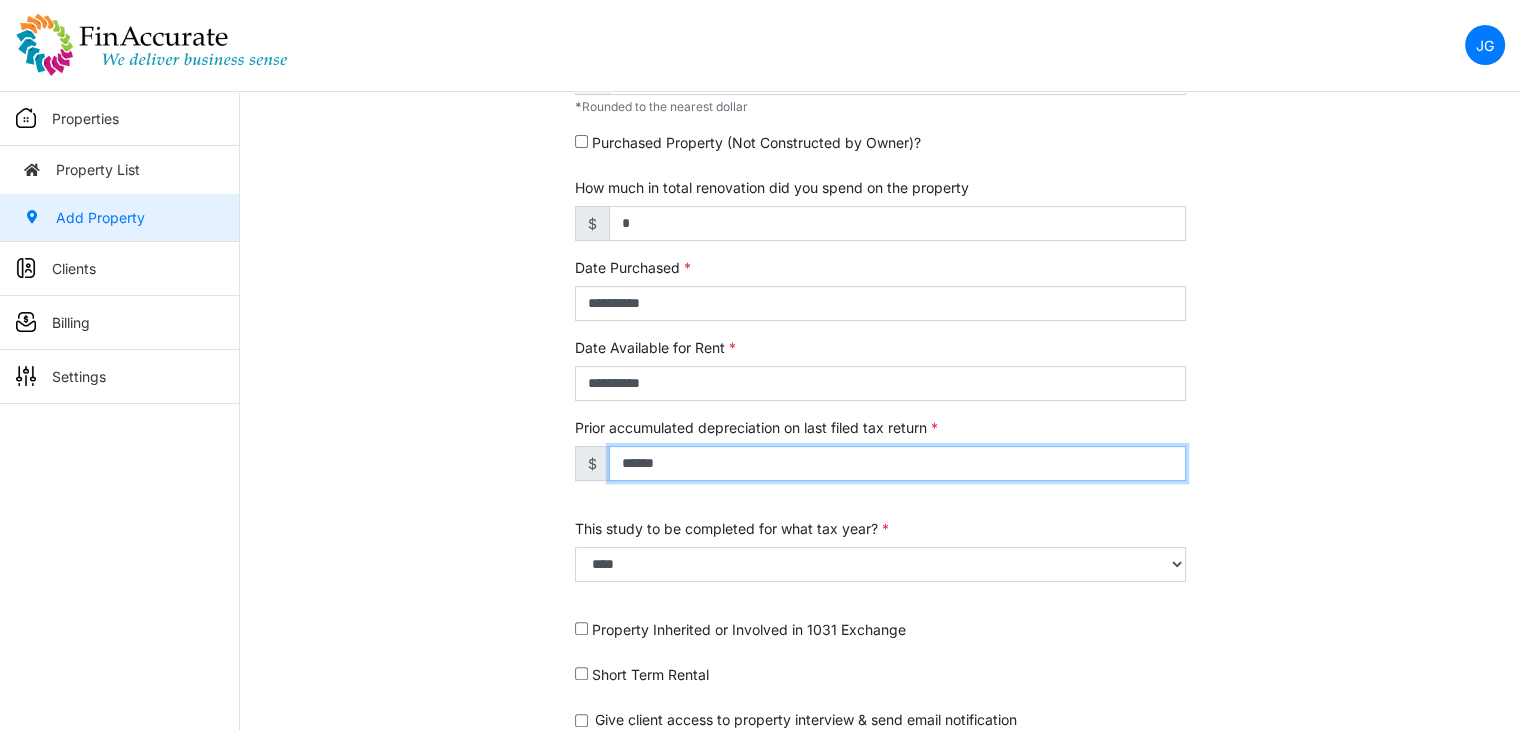 type on "******" 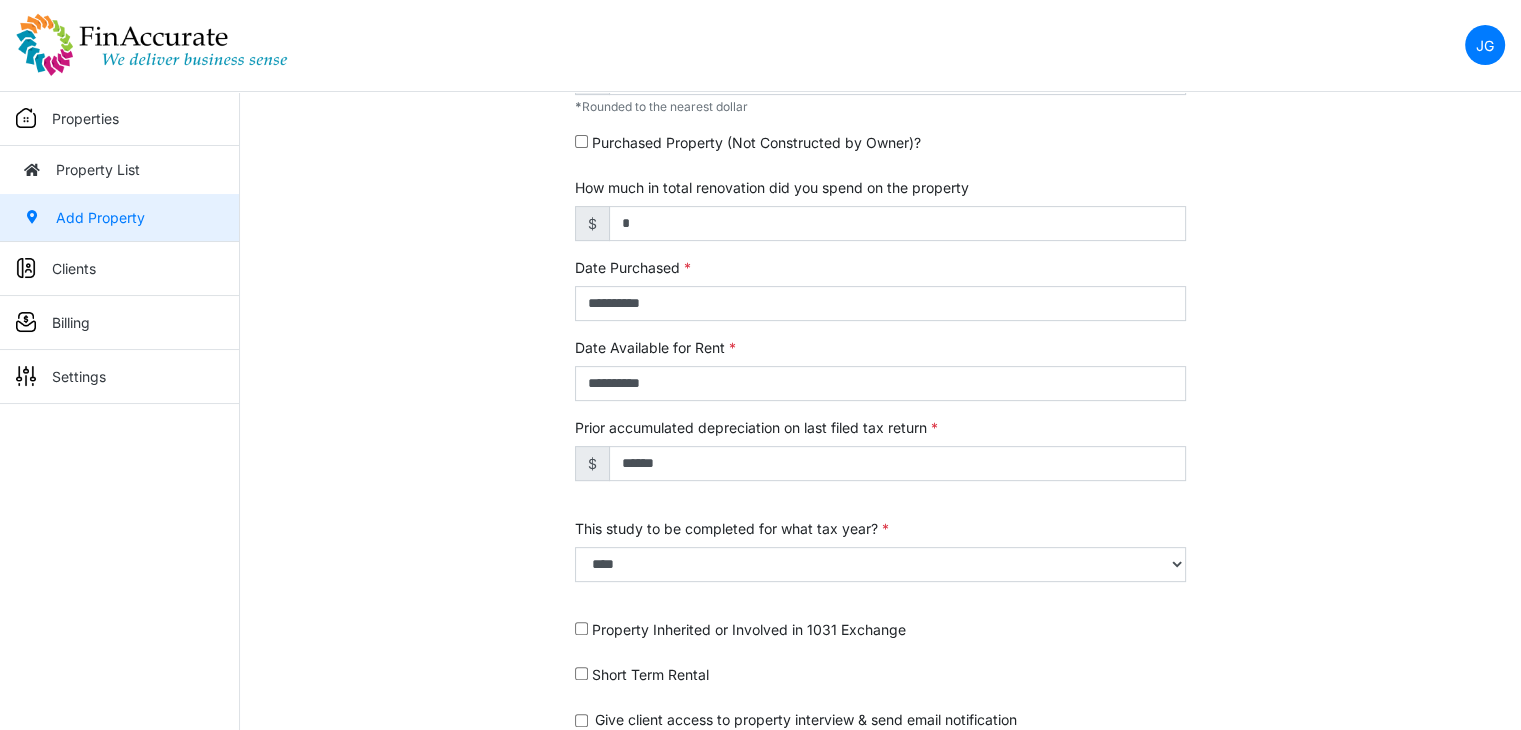 click on "**********" at bounding box center (880, 209) 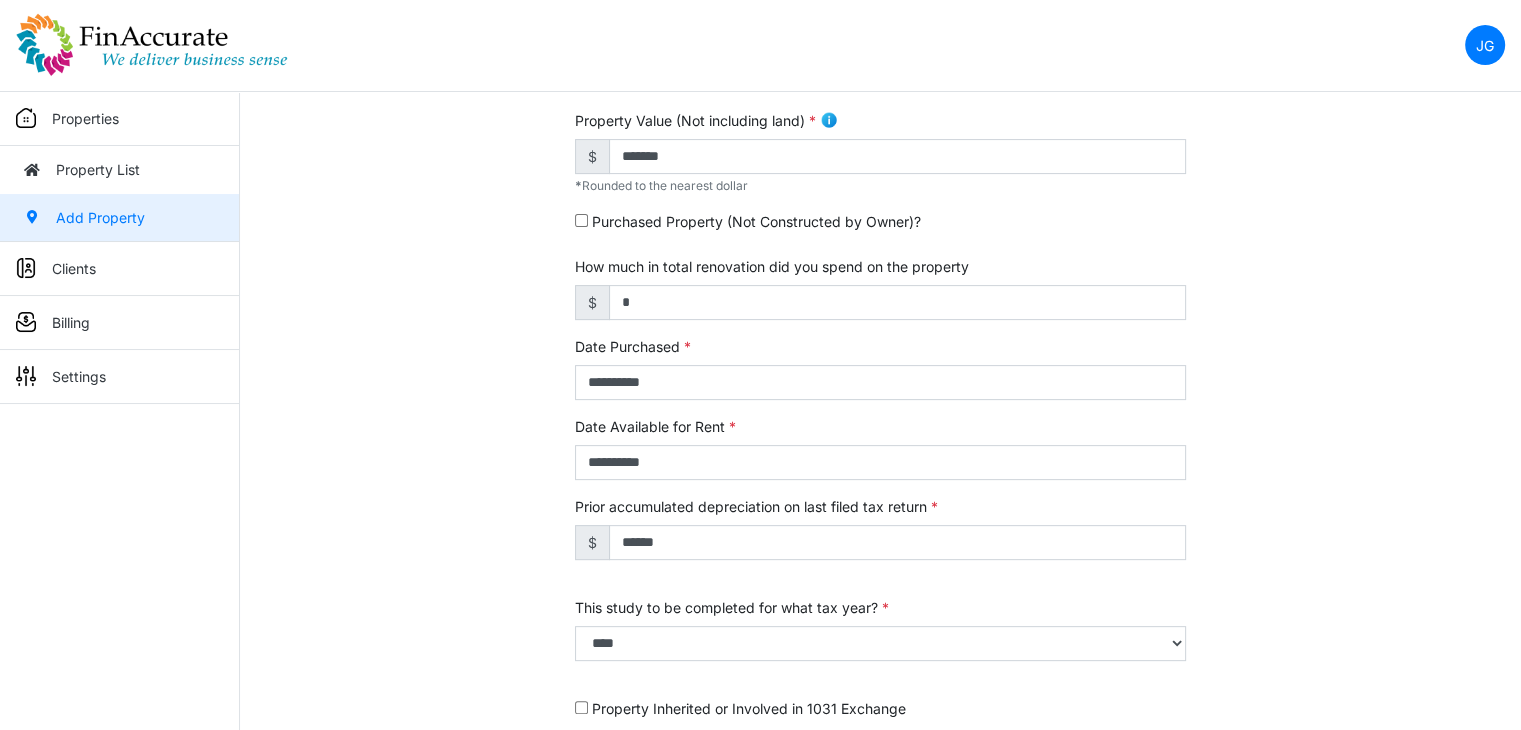scroll, scrollTop: 682, scrollLeft: 0, axis: vertical 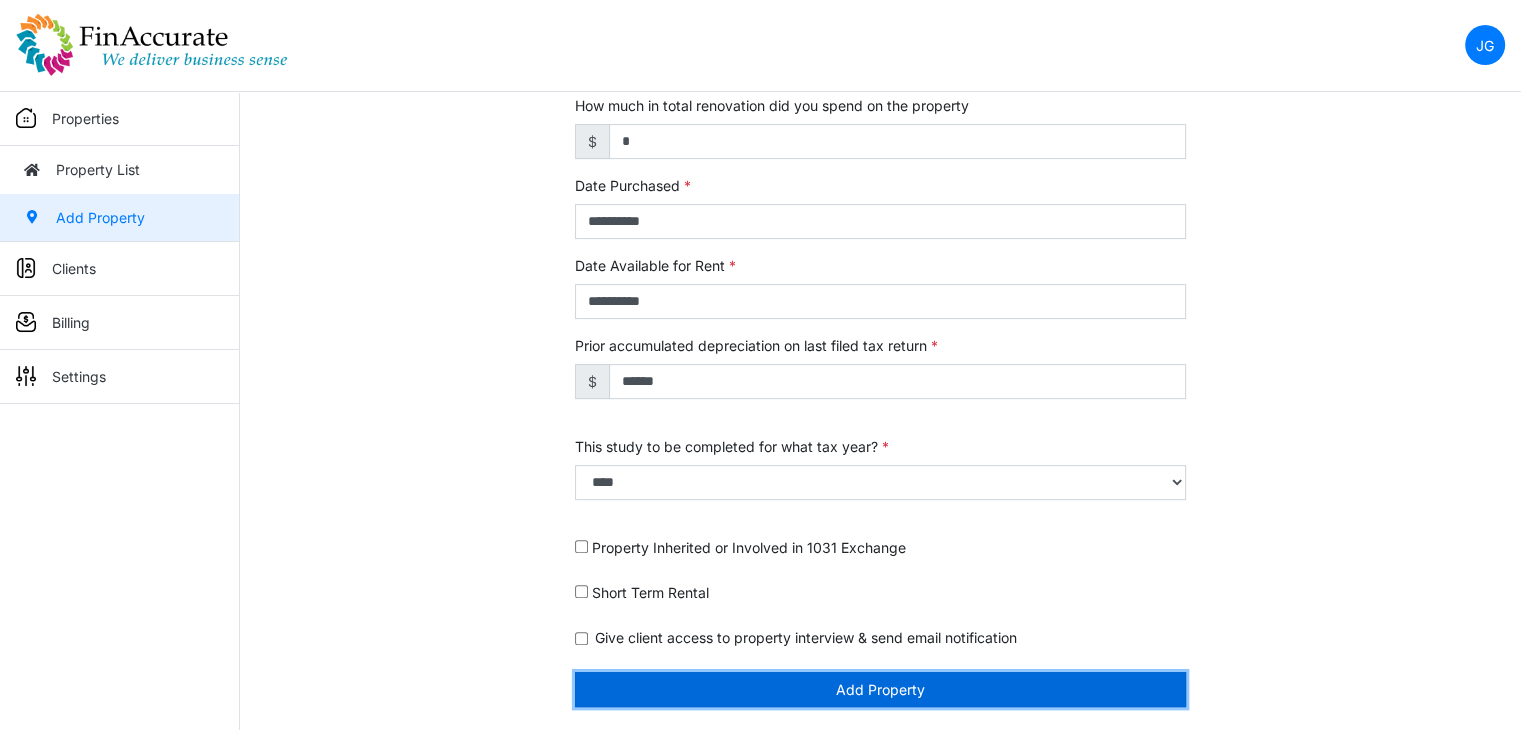 click on "Add Property" at bounding box center [880, 689] 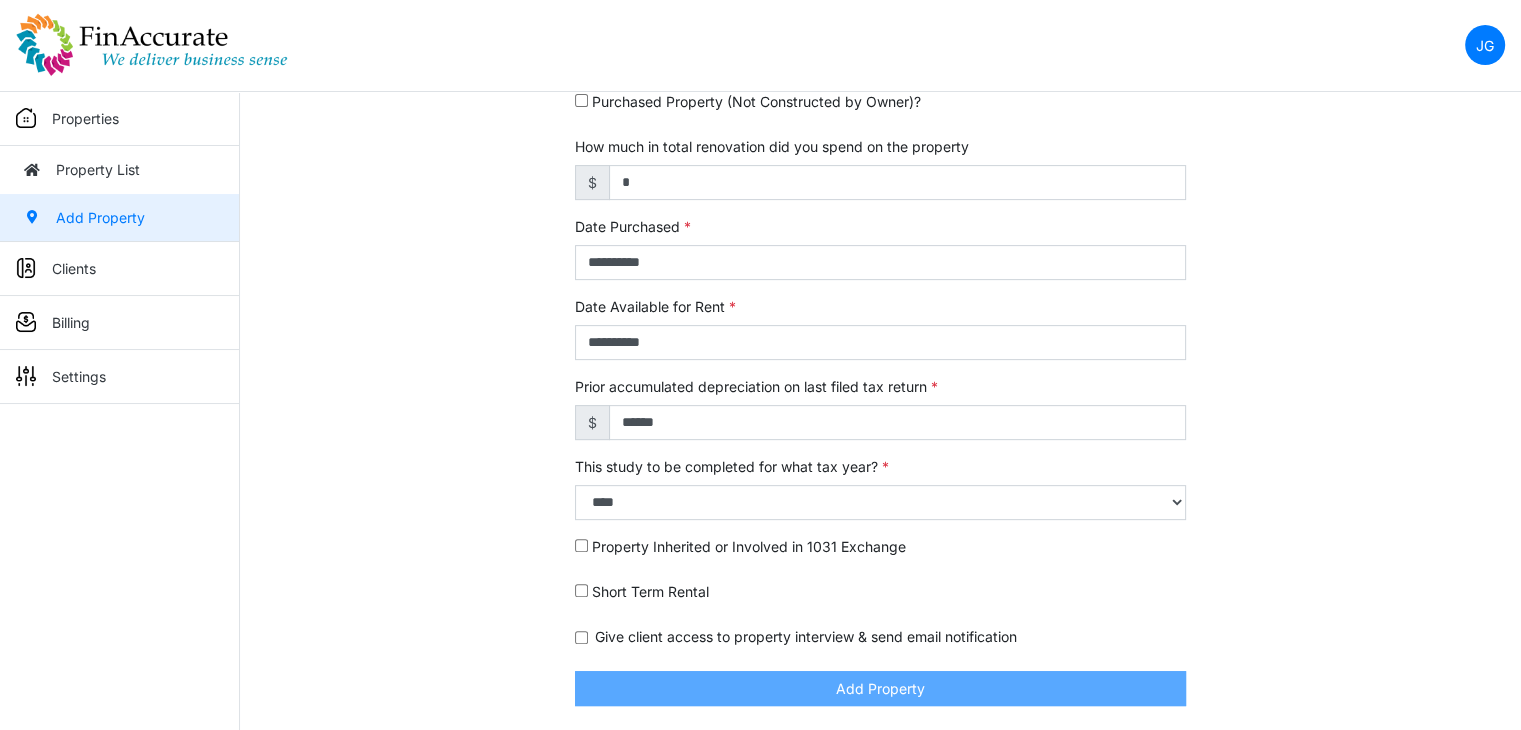 scroll, scrollTop: 619, scrollLeft: 0, axis: vertical 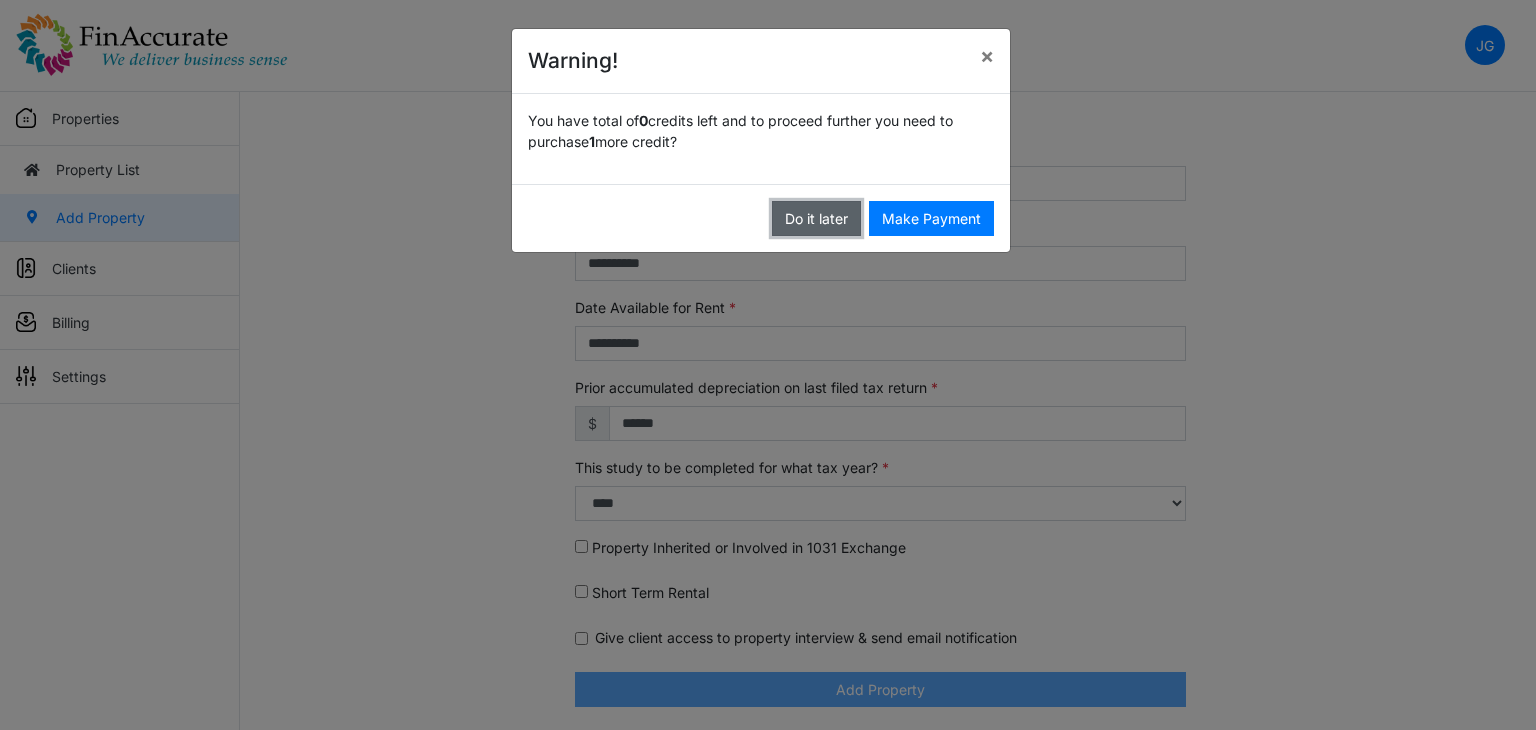 click on "Do it later" at bounding box center [816, 218] 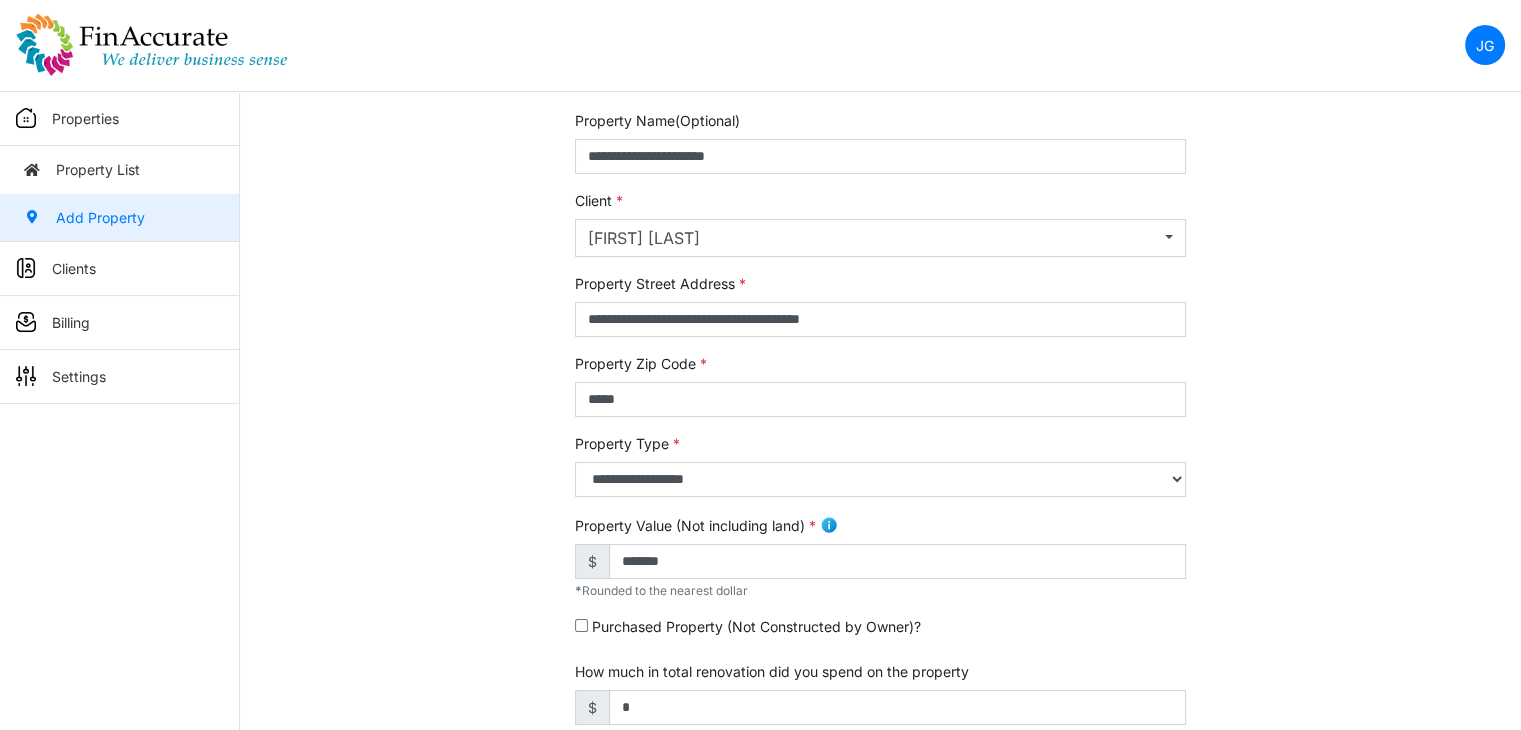 scroll, scrollTop: 0, scrollLeft: 0, axis: both 